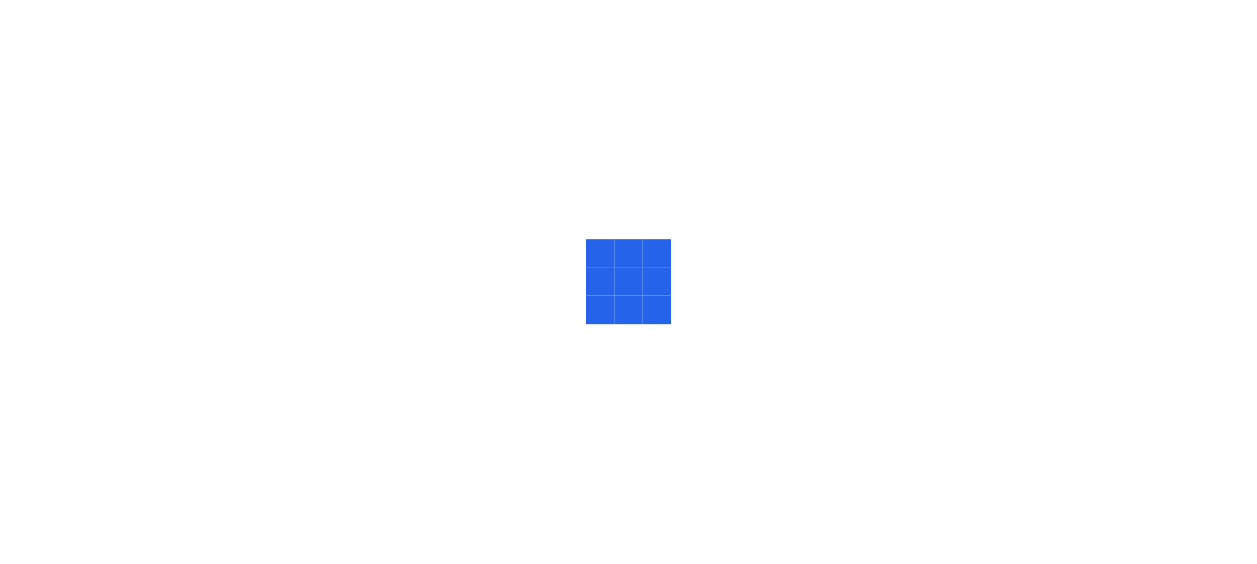 scroll, scrollTop: 0, scrollLeft: 0, axis: both 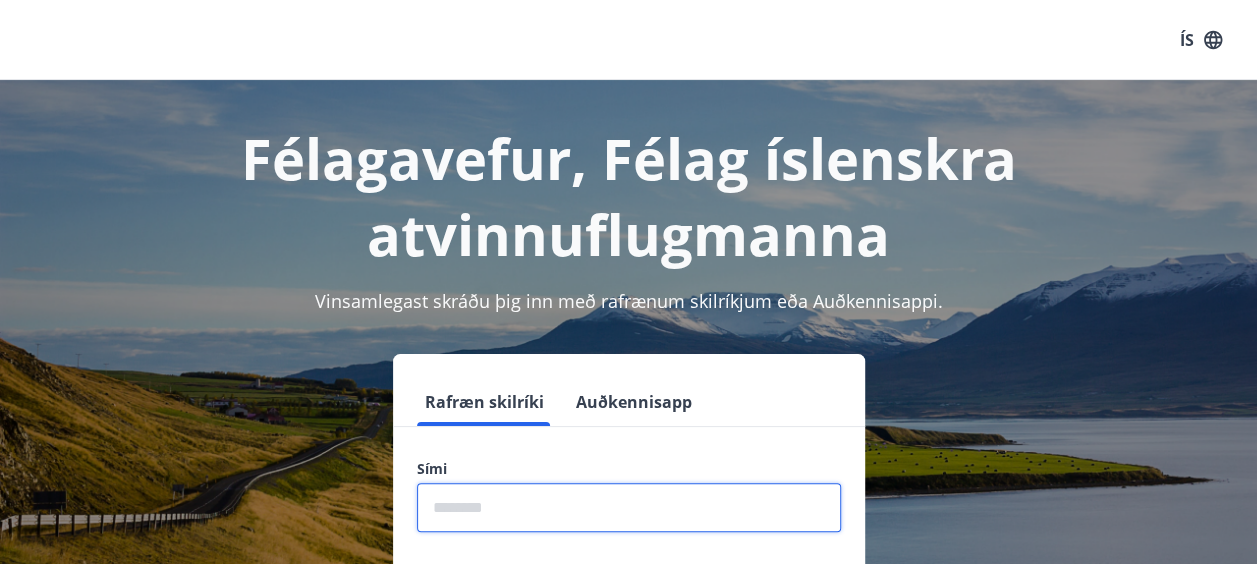 click at bounding box center (629, 507) 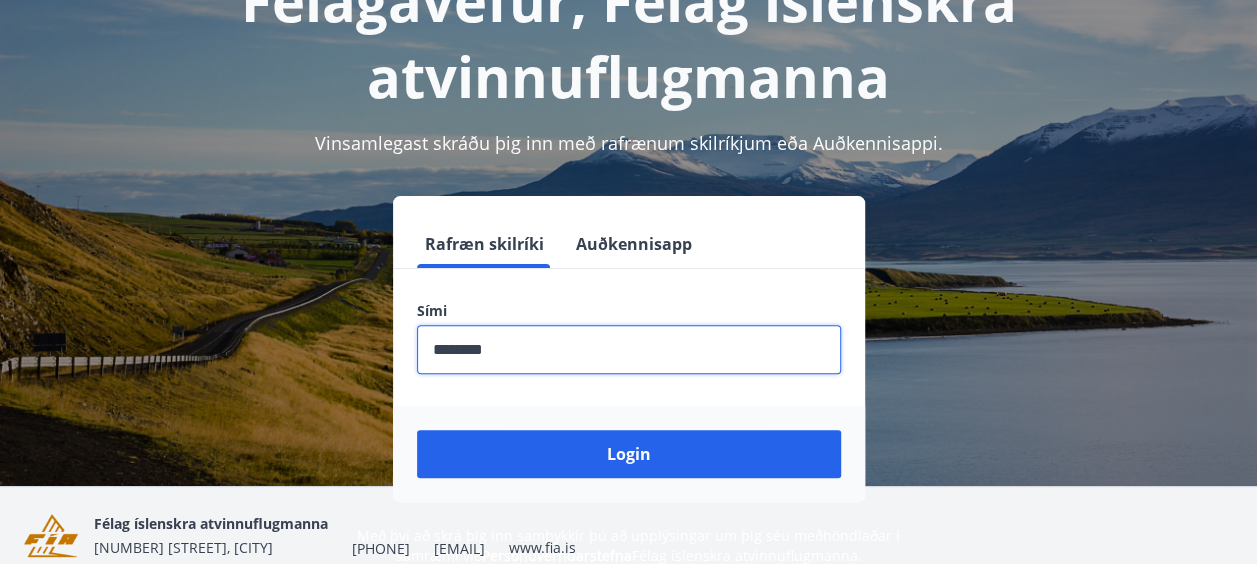 scroll, scrollTop: 200, scrollLeft: 0, axis: vertical 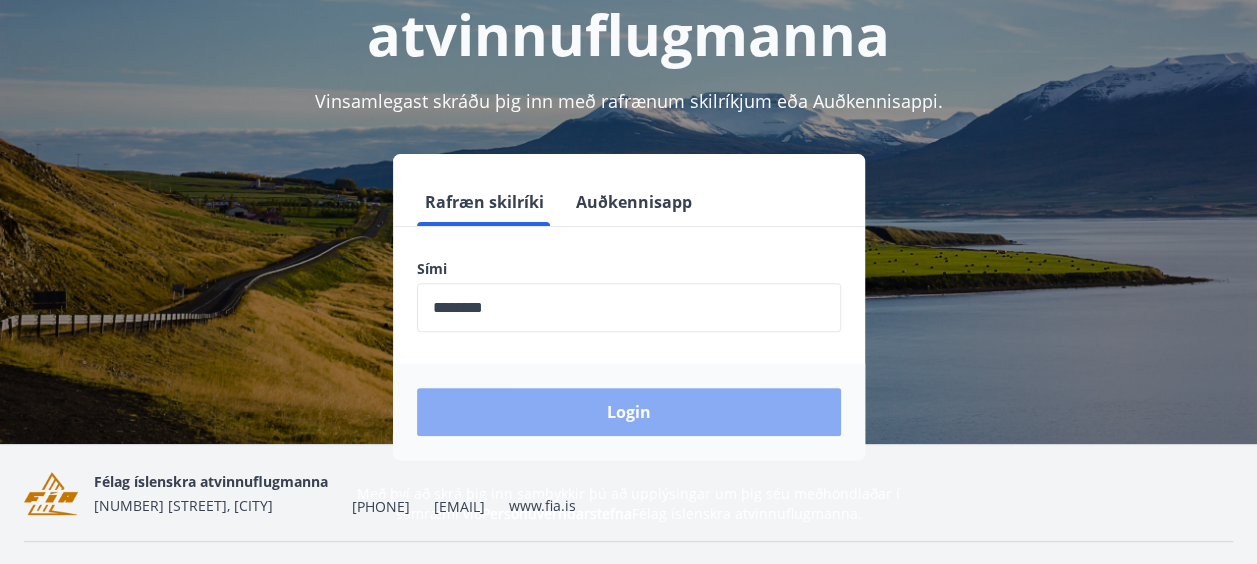click on "Login" at bounding box center (629, 412) 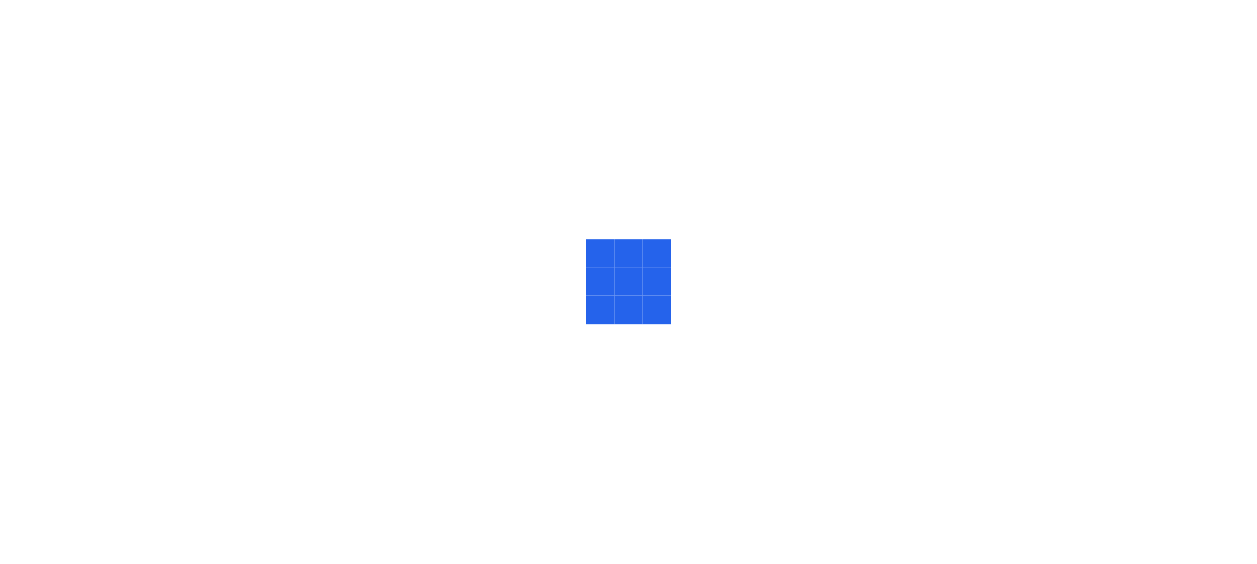 scroll, scrollTop: 0, scrollLeft: 0, axis: both 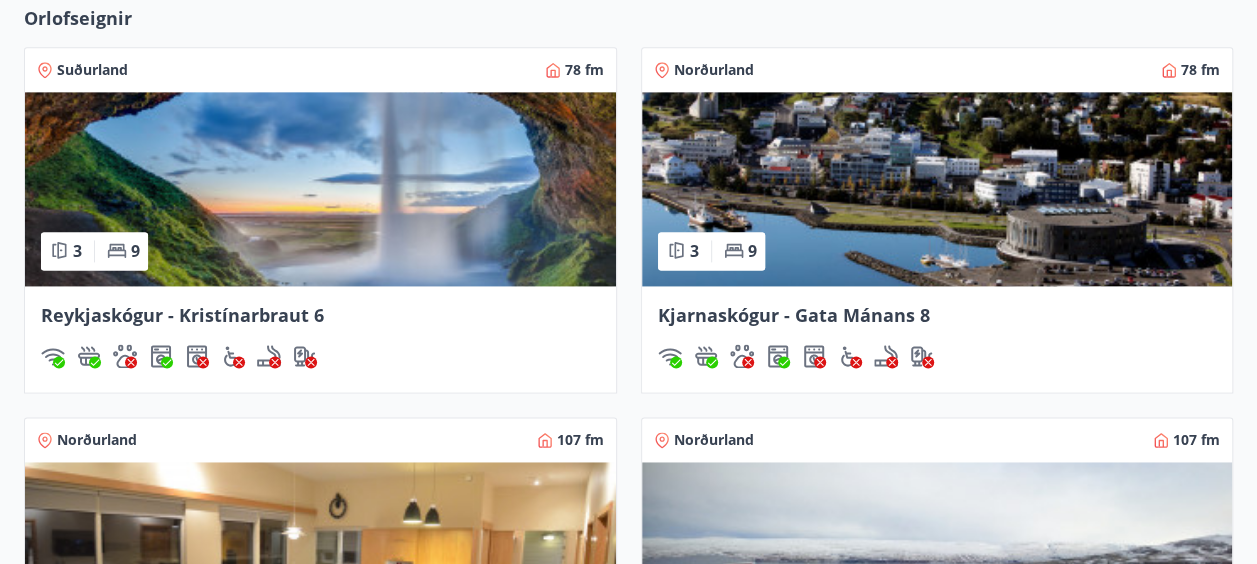 click on "Reykjaskógur - Kristínarbraut 6" at bounding box center (182, 315) 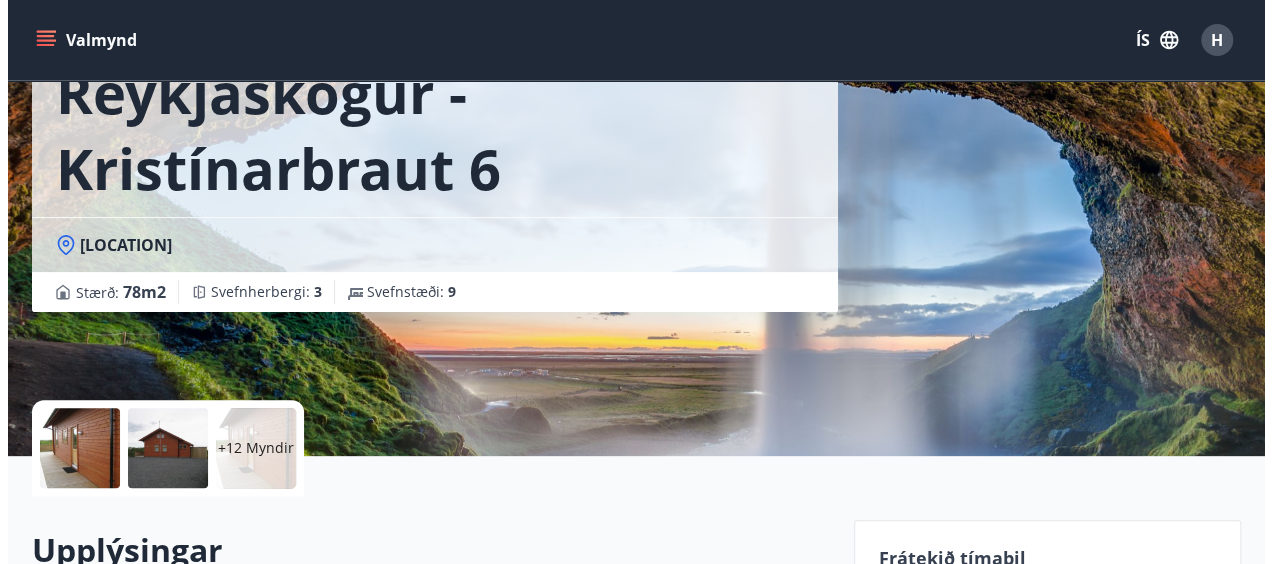 scroll, scrollTop: 100, scrollLeft: 0, axis: vertical 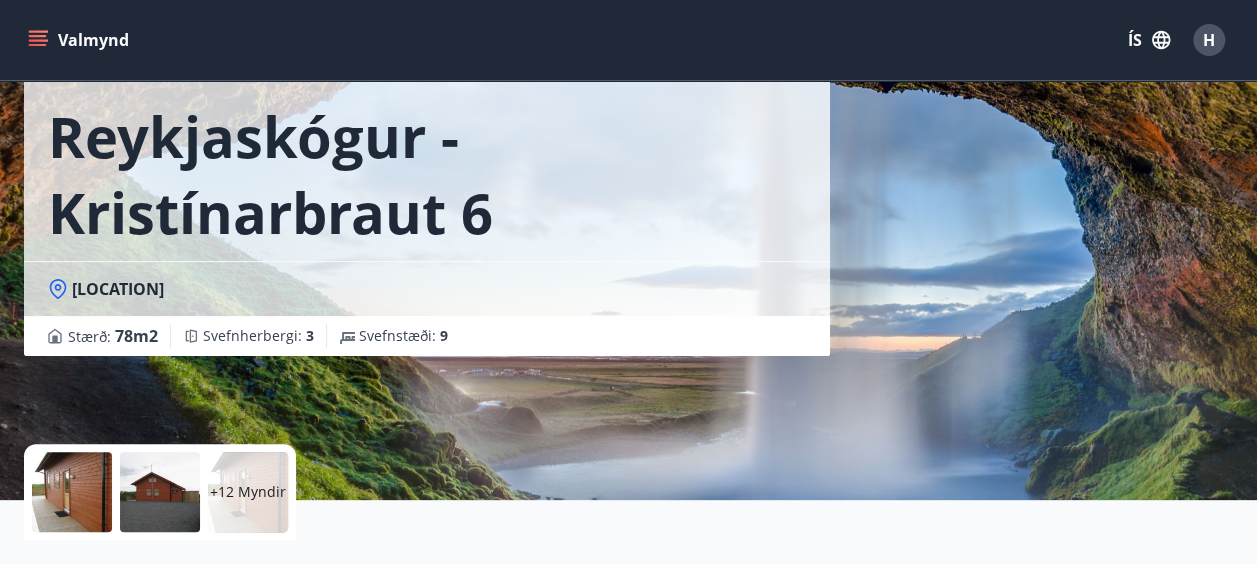 click at bounding box center [72, 492] 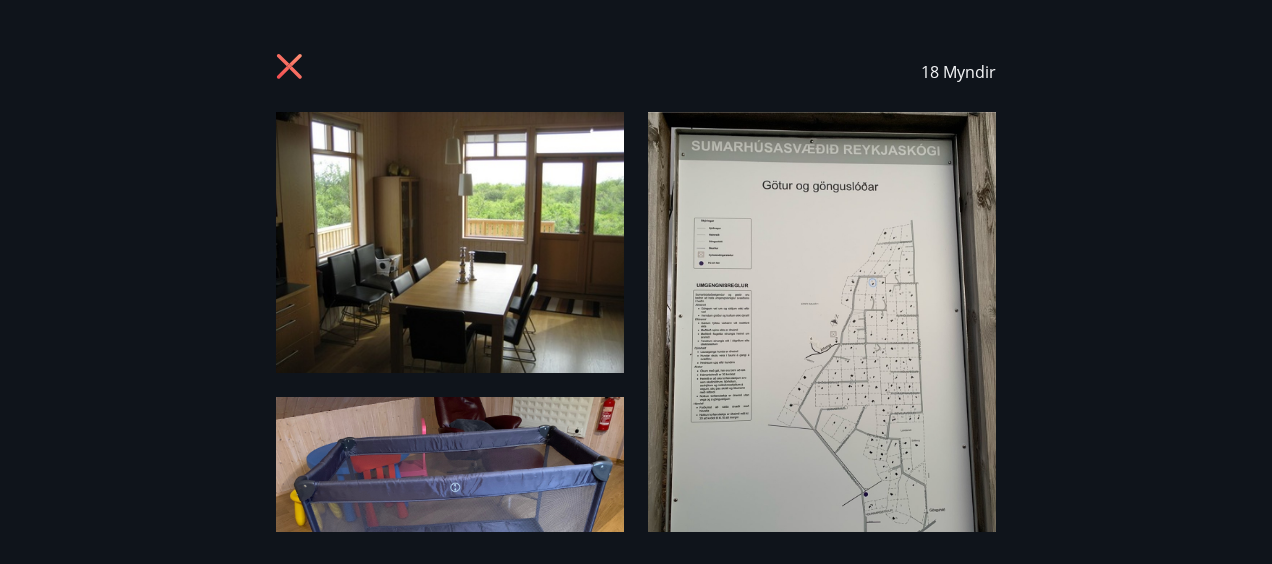 scroll, scrollTop: 100, scrollLeft: 0, axis: vertical 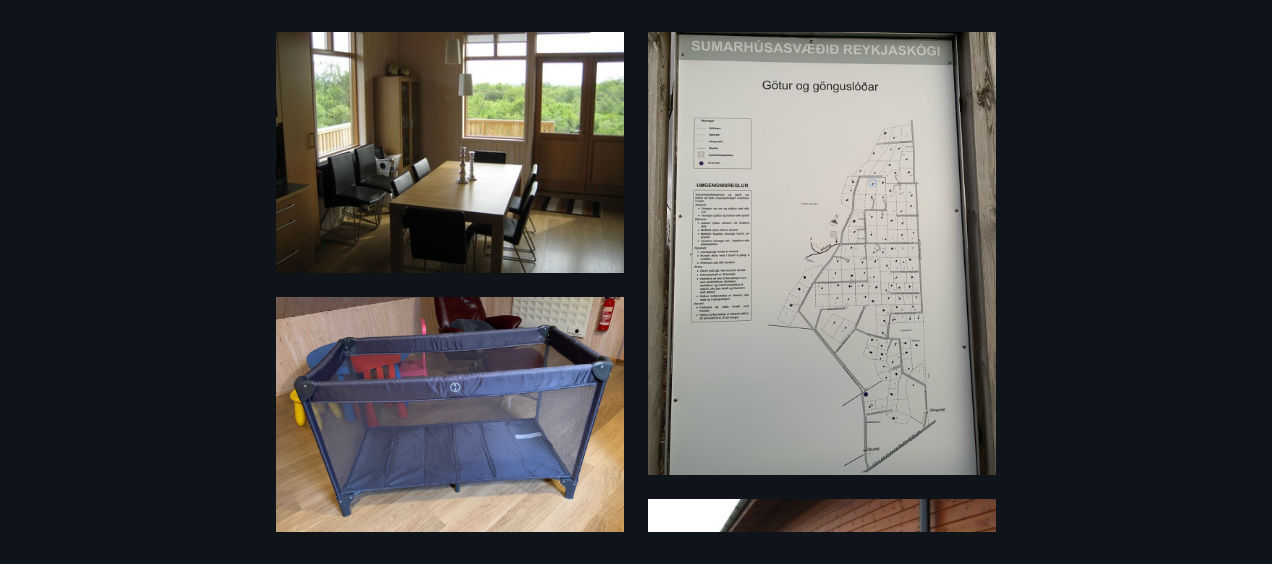 click at bounding box center [822, 243] 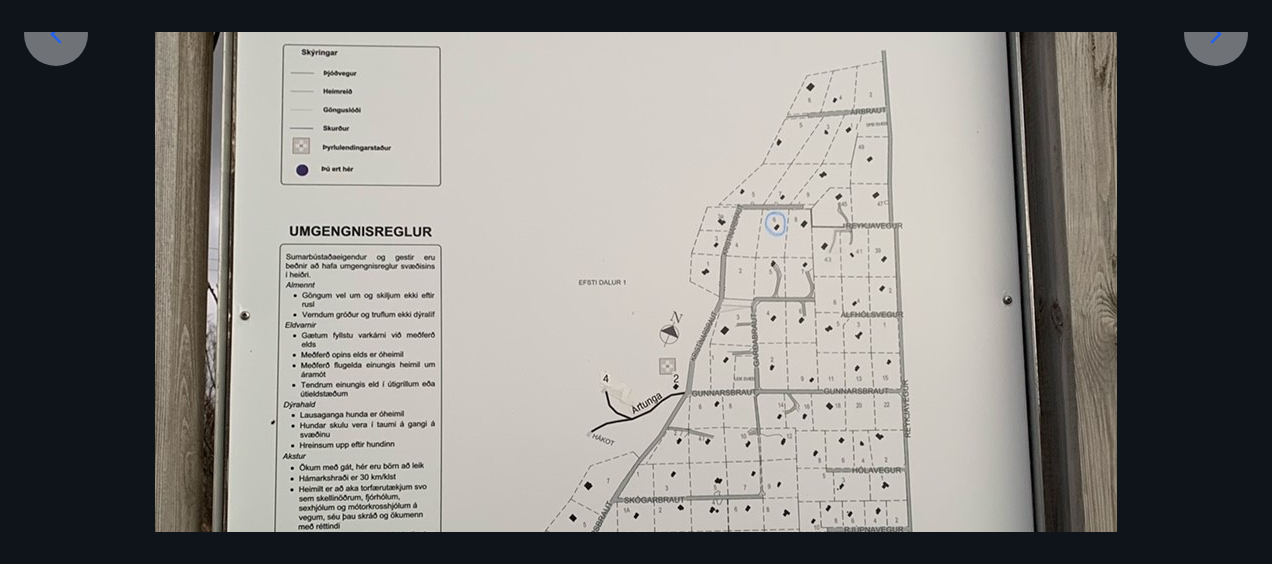 scroll, scrollTop: 260, scrollLeft: 0, axis: vertical 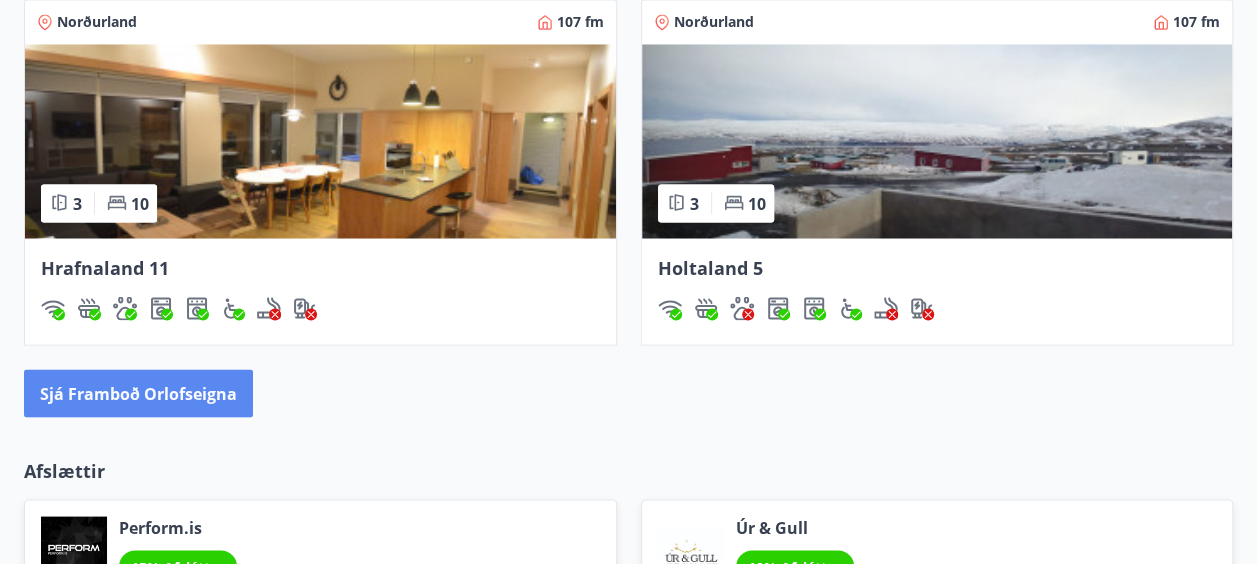 click on "Sjá framboð orlofseigna" at bounding box center [138, 393] 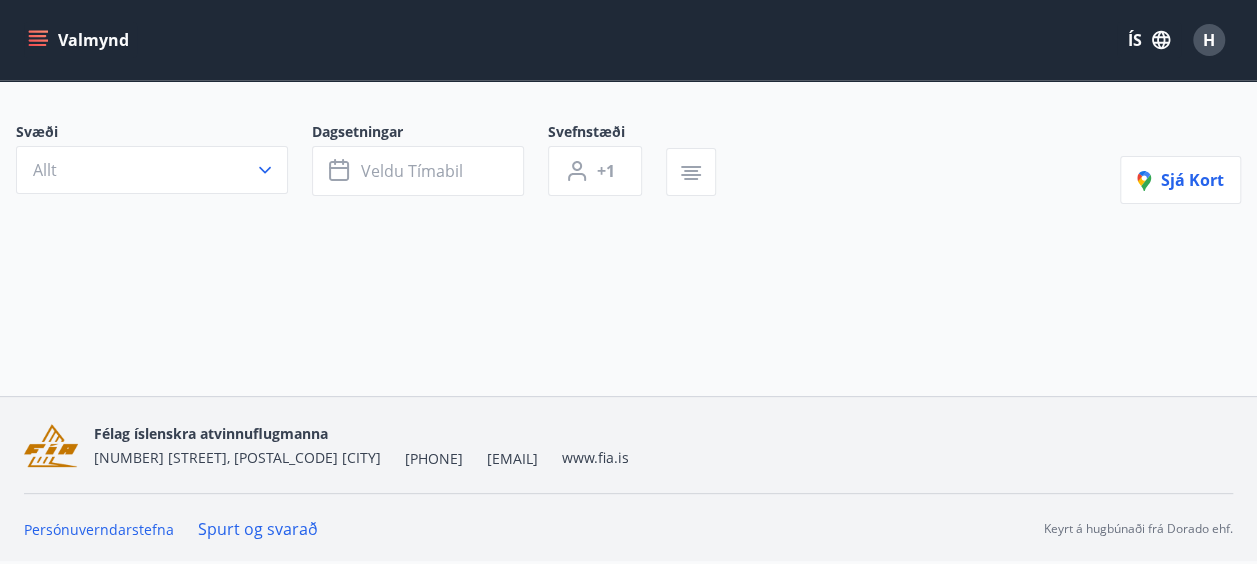 scroll, scrollTop: 0, scrollLeft: 0, axis: both 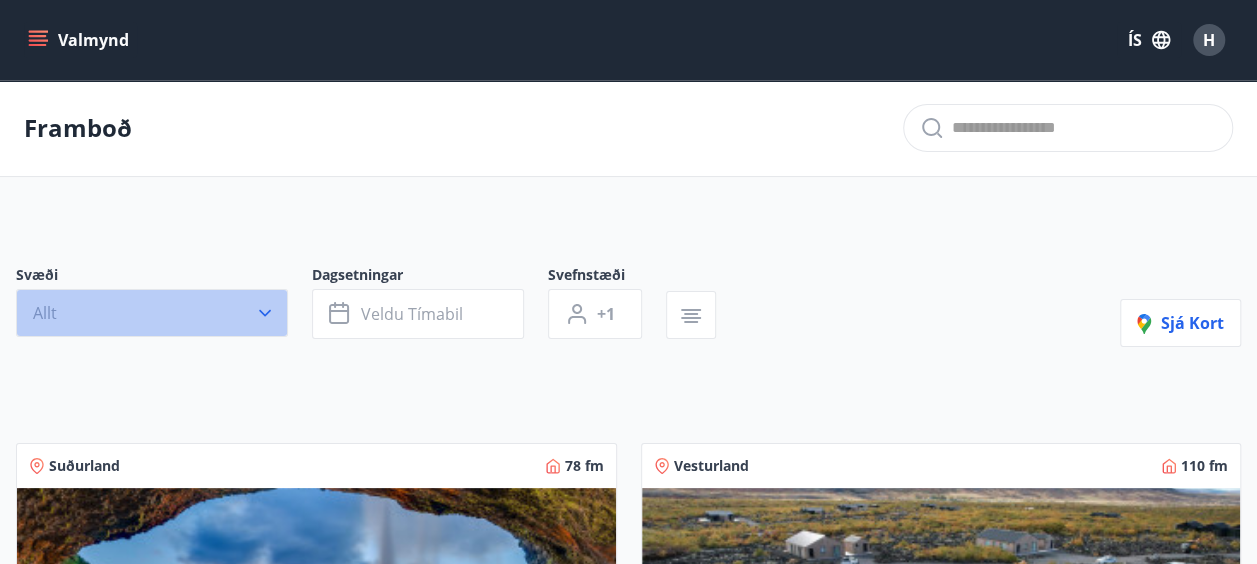 click 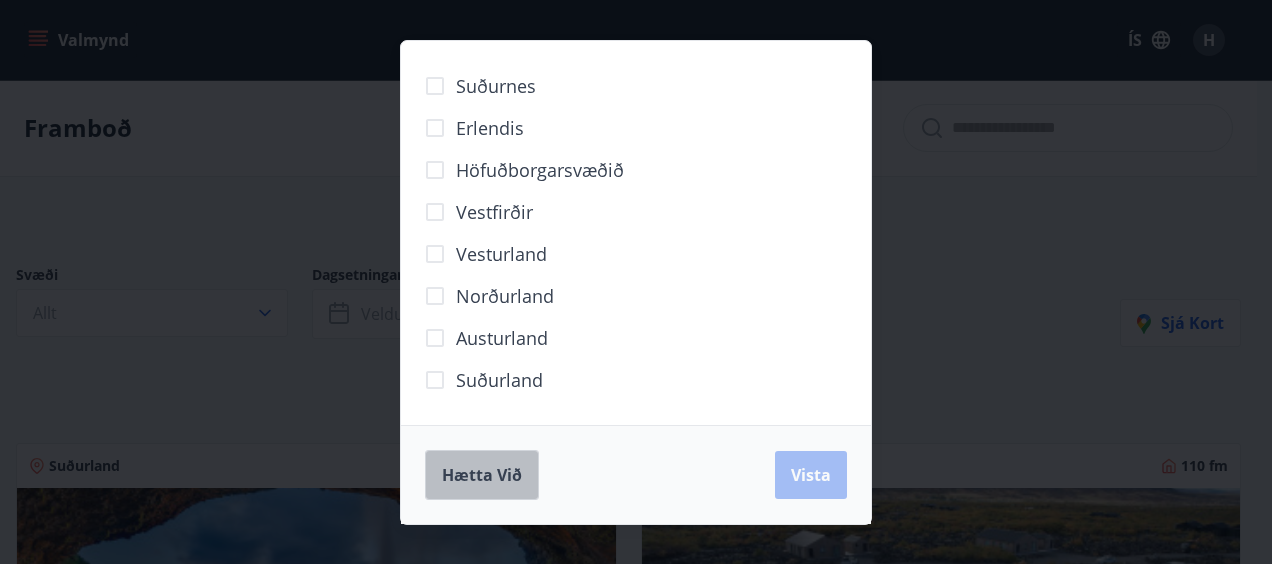 click on "Hætta við" at bounding box center [482, 475] 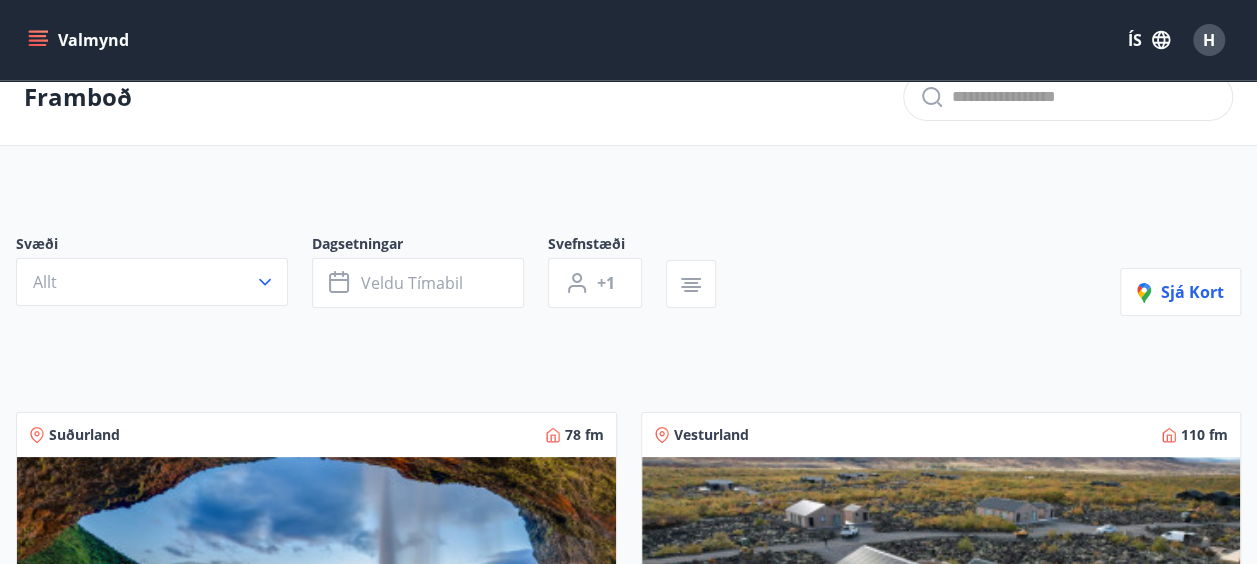 scroll, scrollTop: 0, scrollLeft: 0, axis: both 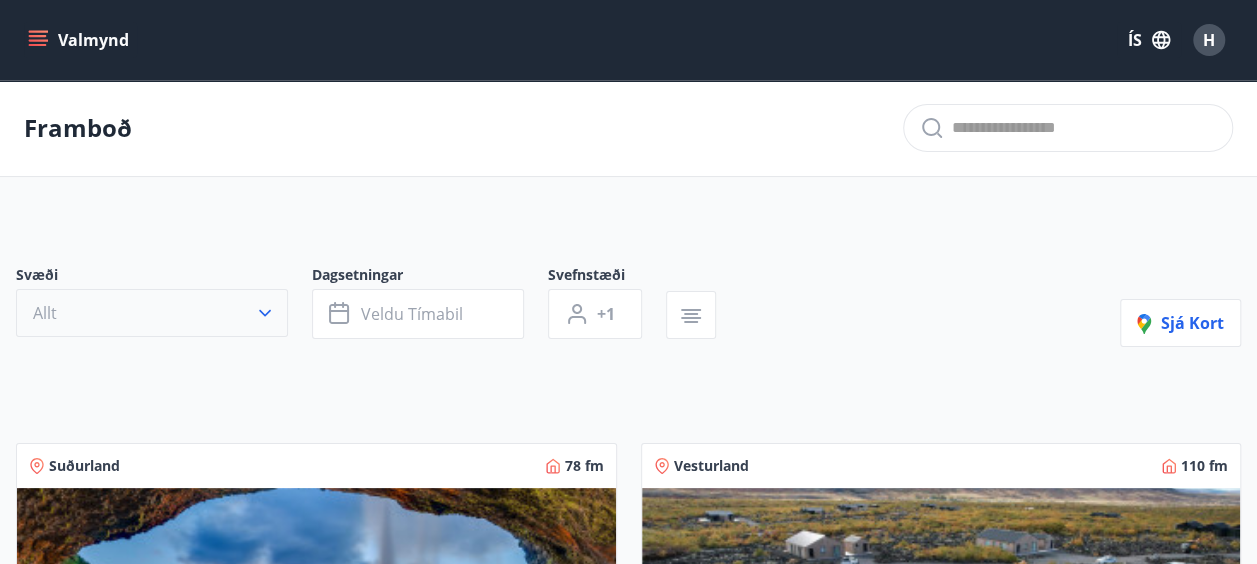 click 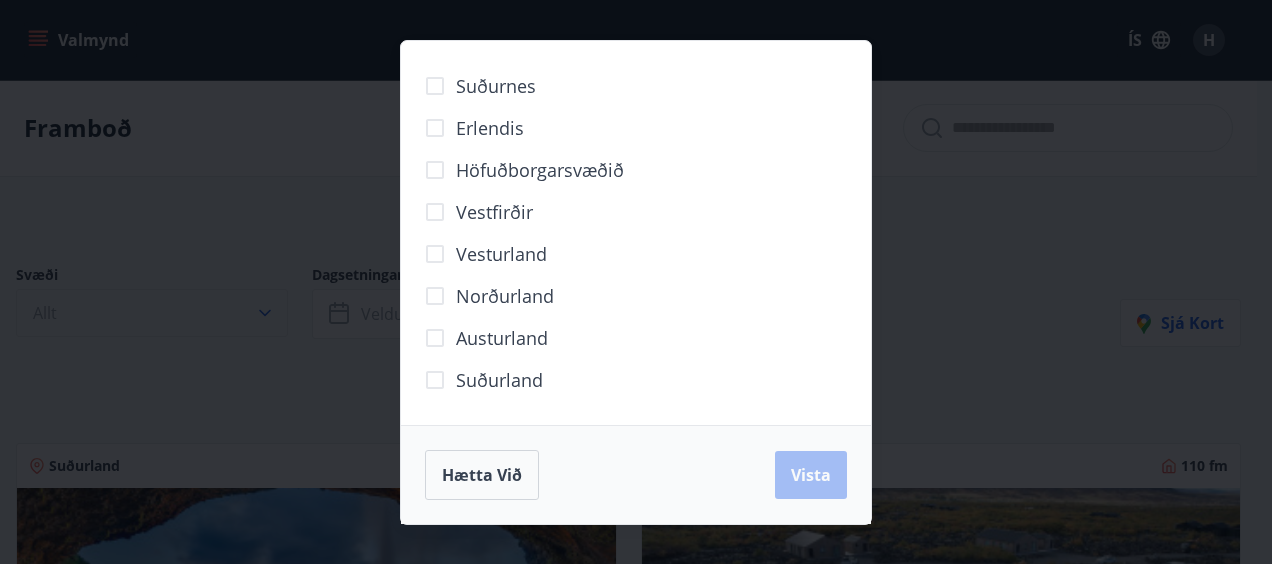 click on "Suðurnes Erlendis Höfuðborgarsvæðið Vestfirðir Vesturland Norðurland Austurland Suðurland Hætta við Vista" at bounding box center [636, 282] 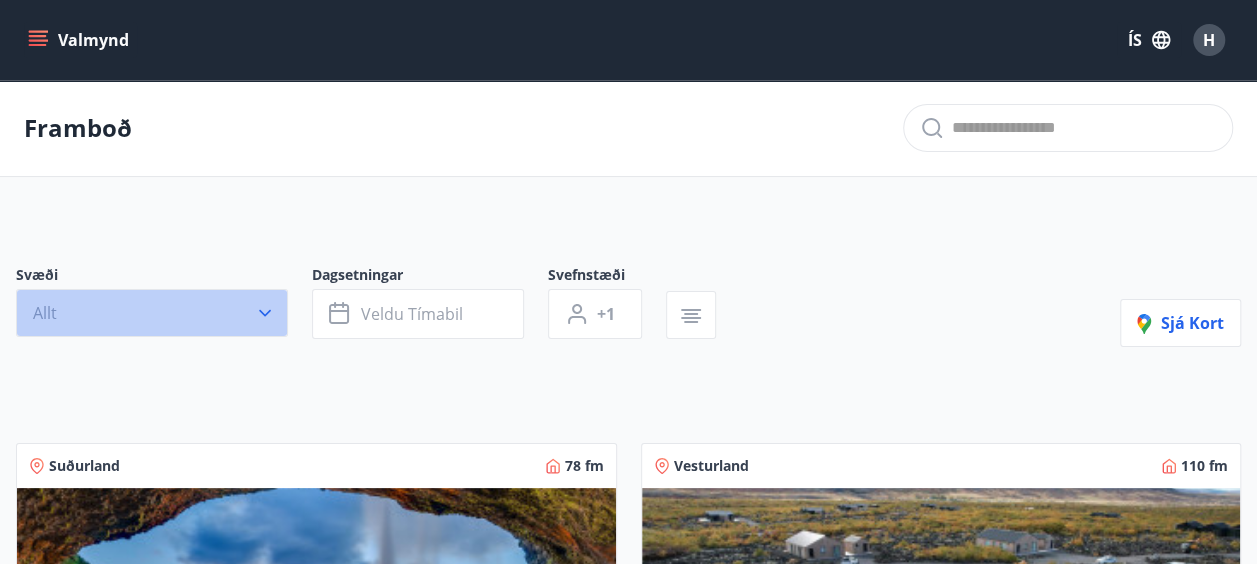 click 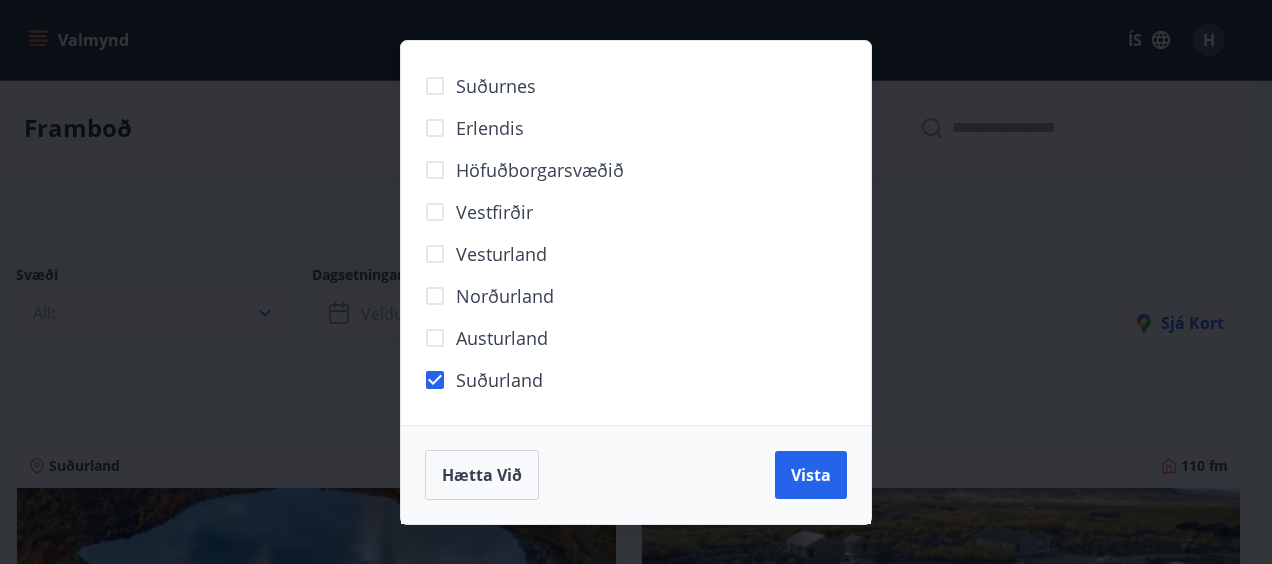 click on "Suðurnes Erlendis Höfuðborgarsvæðið Vestfirðir Vesturland Norðurland Austurland Suðurland Hætta við Vista" at bounding box center [636, 282] 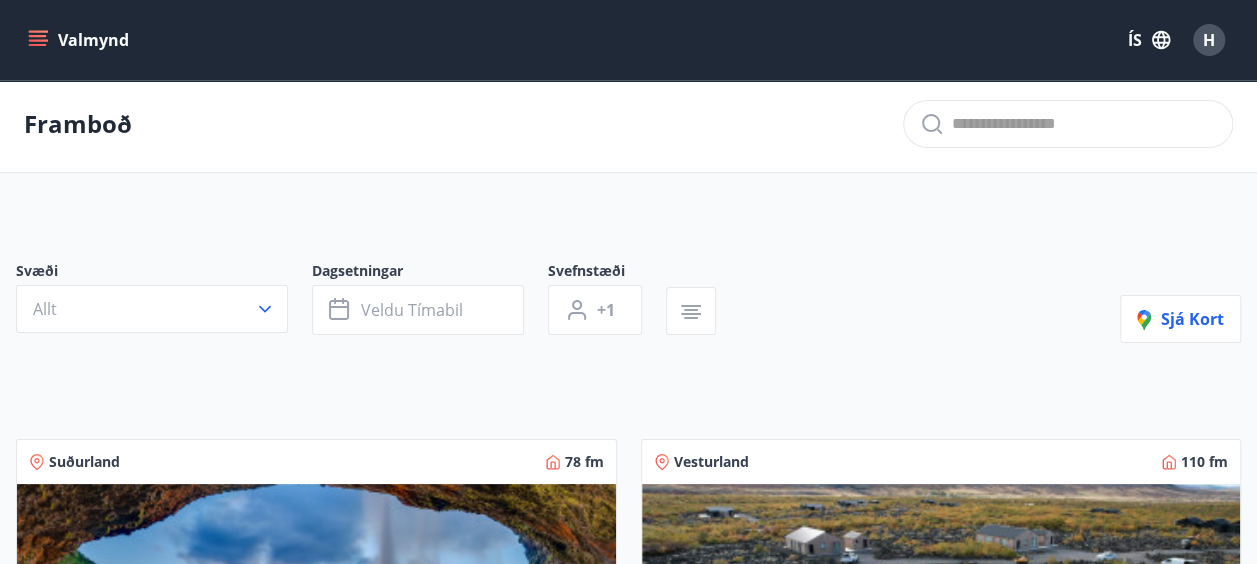 scroll, scrollTop: 0, scrollLeft: 0, axis: both 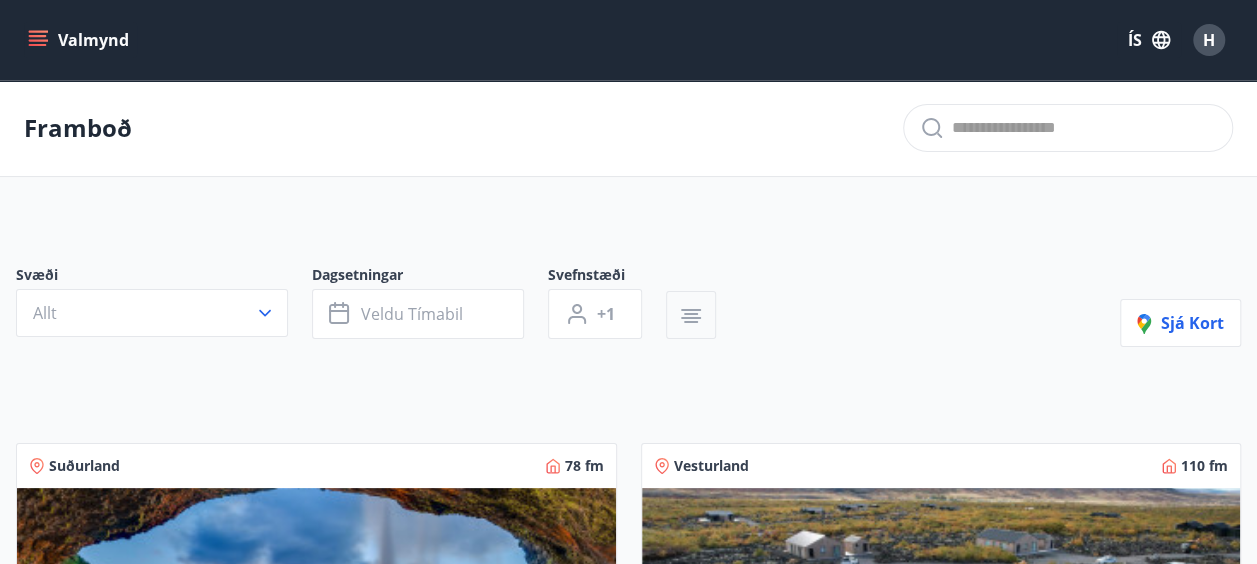 click 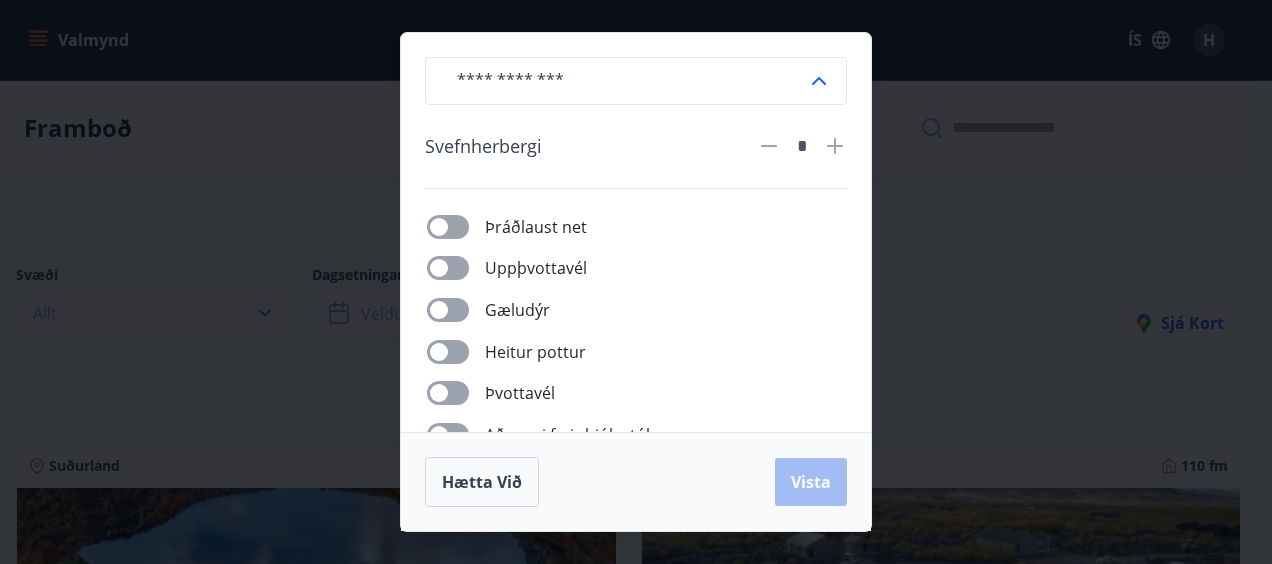click on "Gæludýr" at bounding box center (648, 309) 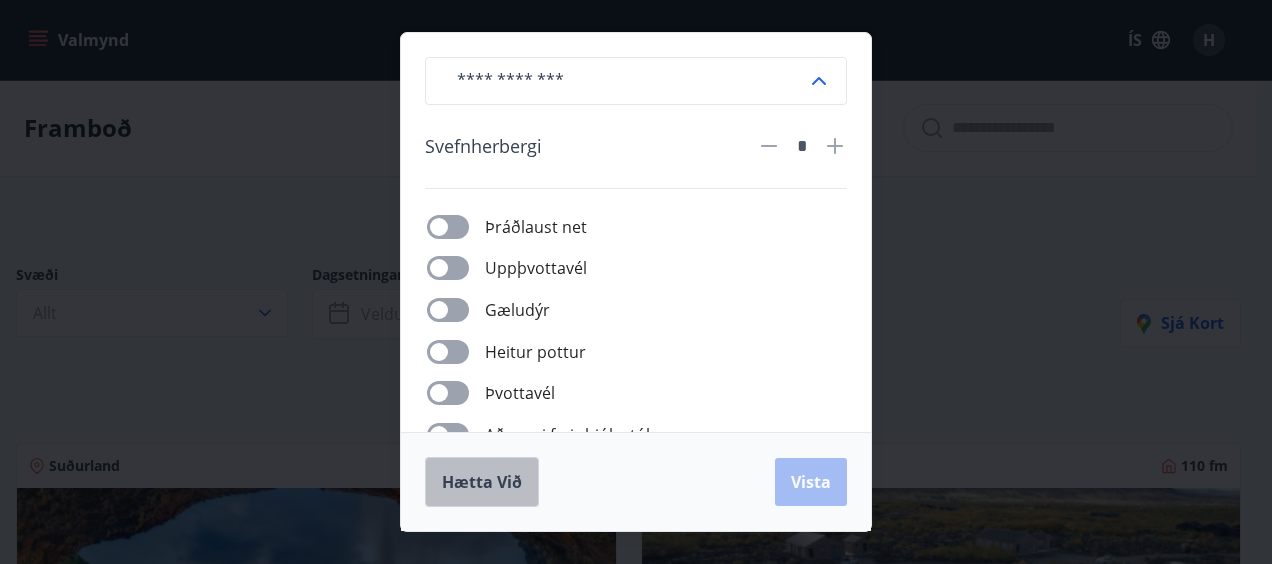 click on "Hætta við" at bounding box center [482, 482] 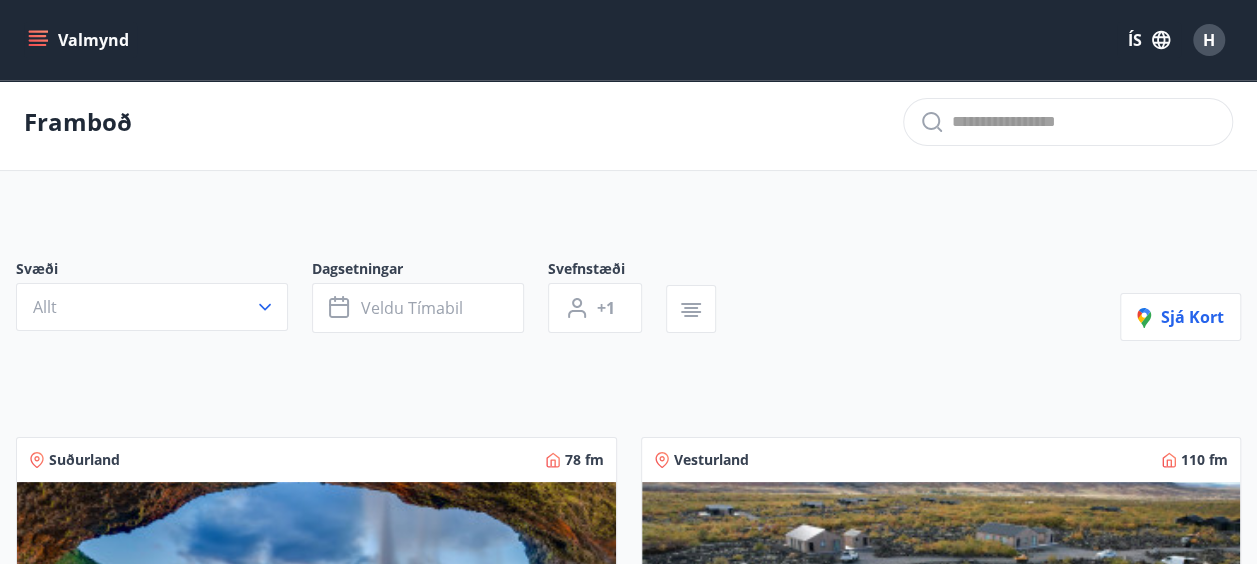 scroll, scrollTop: 0, scrollLeft: 0, axis: both 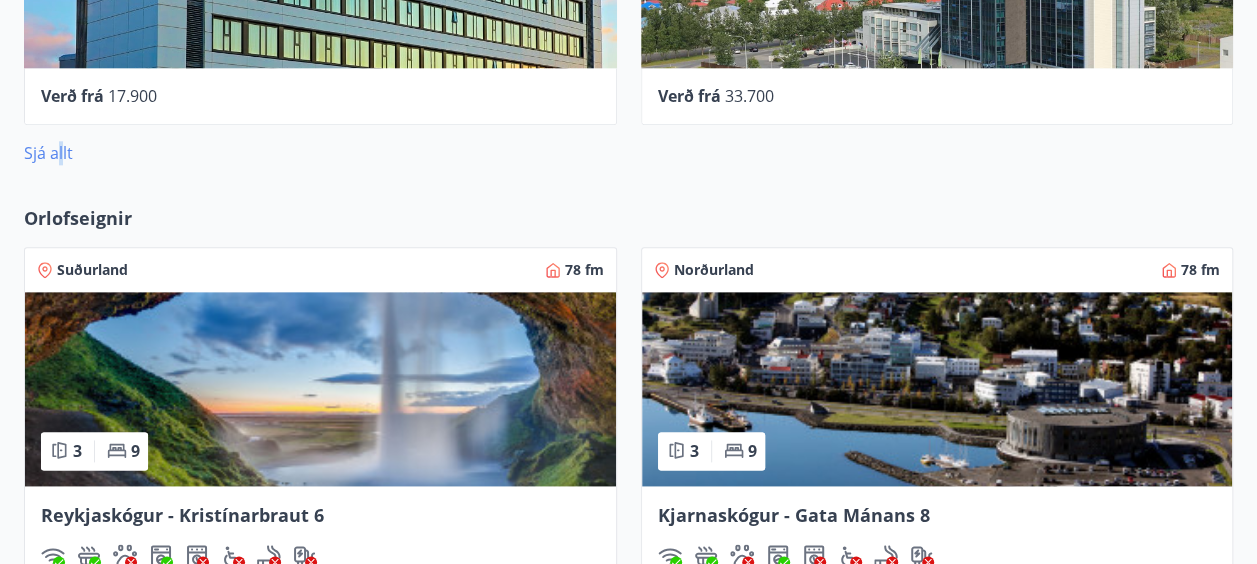 click on "Sjá allt" at bounding box center [48, 153] 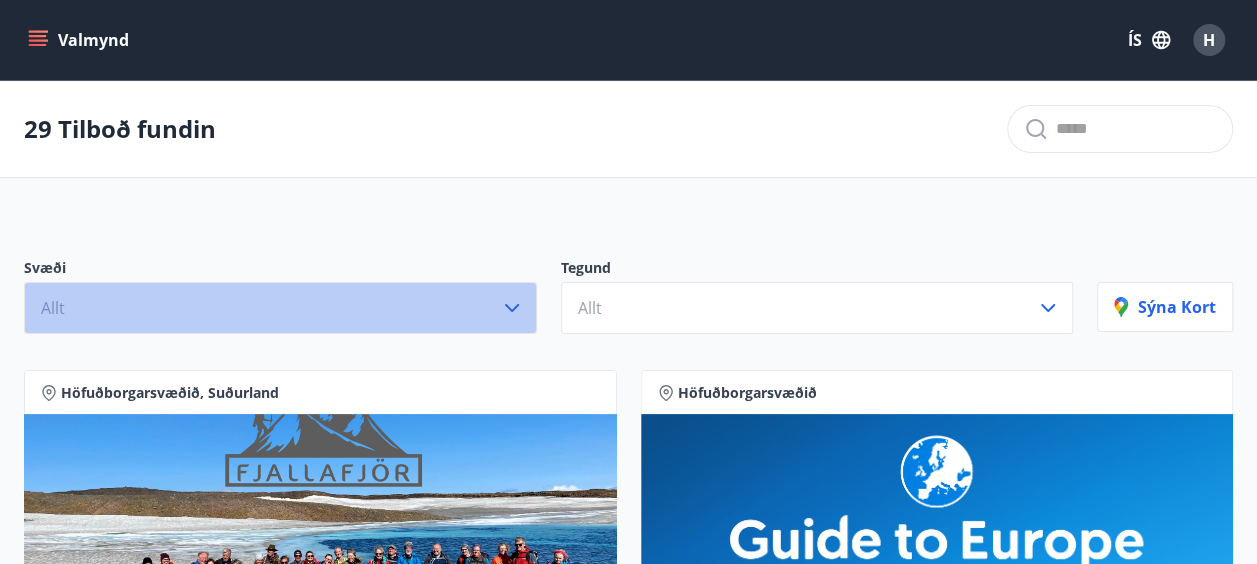 click 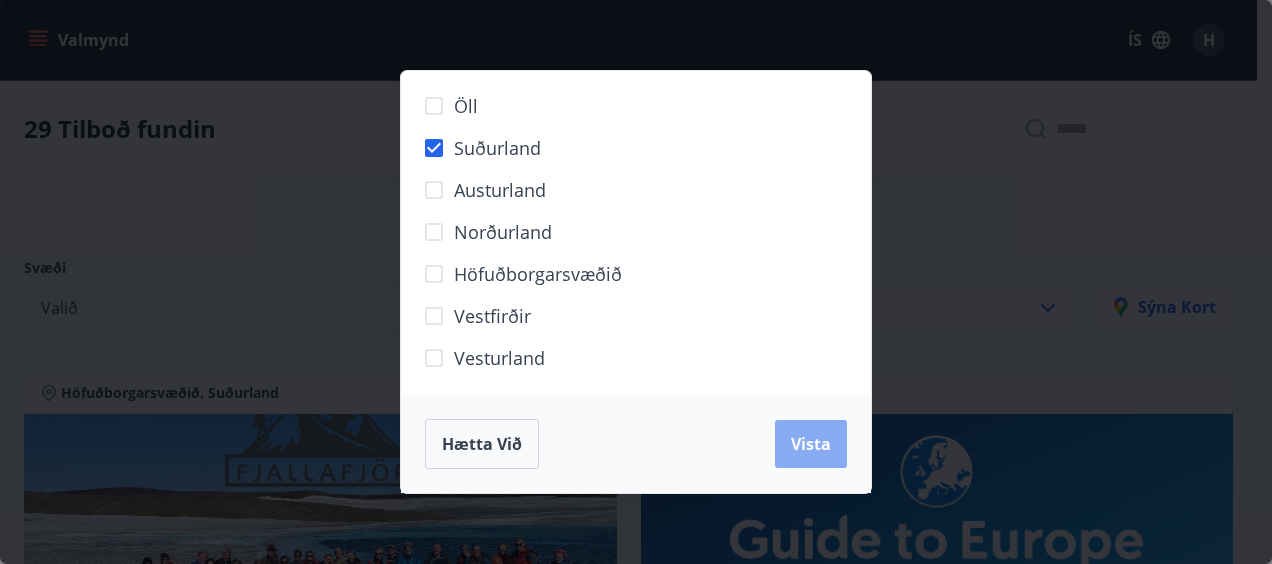click on "Vista" at bounding box center [811, 444] 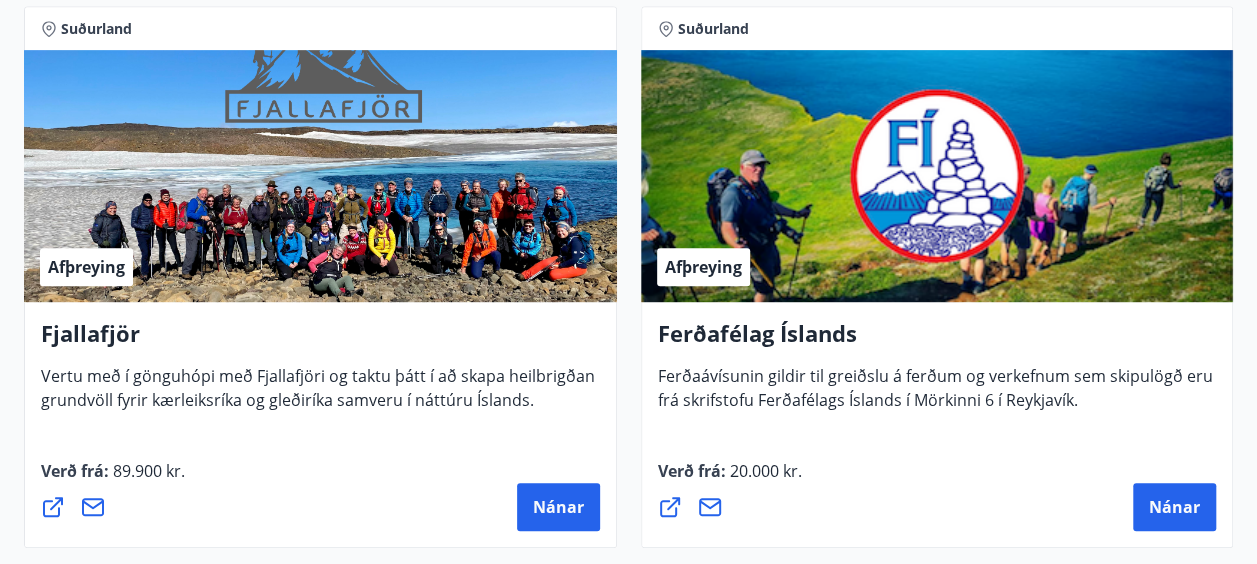 scroll, scrollTop: 0, scrollLeft: 0, axis: both 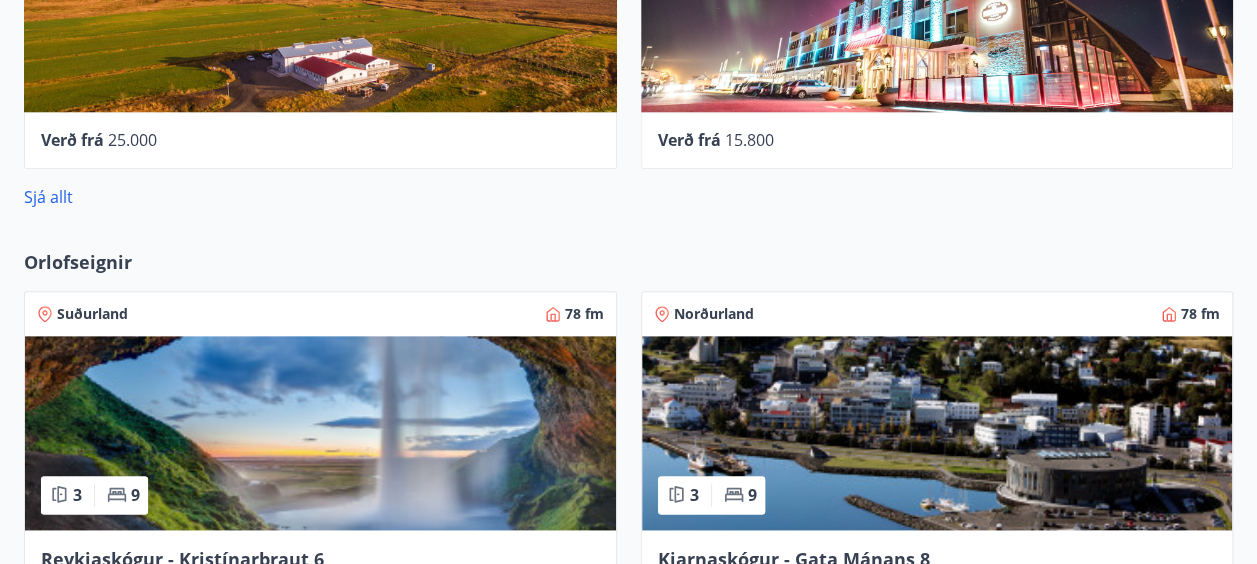 click on "Suðurland" at bounding box center (92, 314) 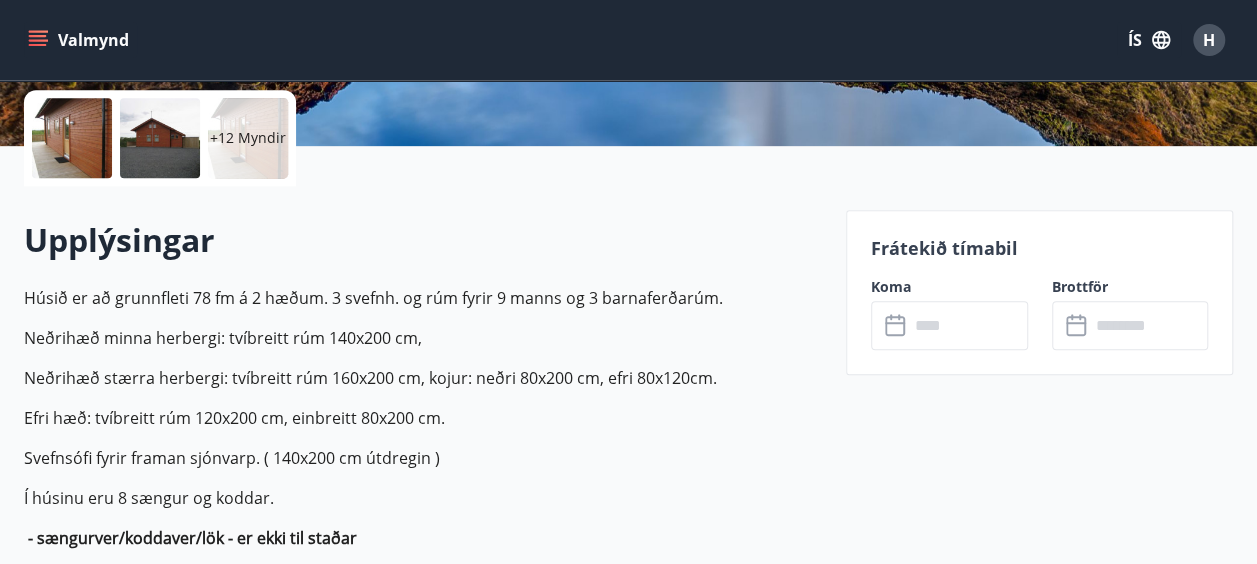 scroll, scrollTop: 500, scrollLeft: 0, axis: vertical 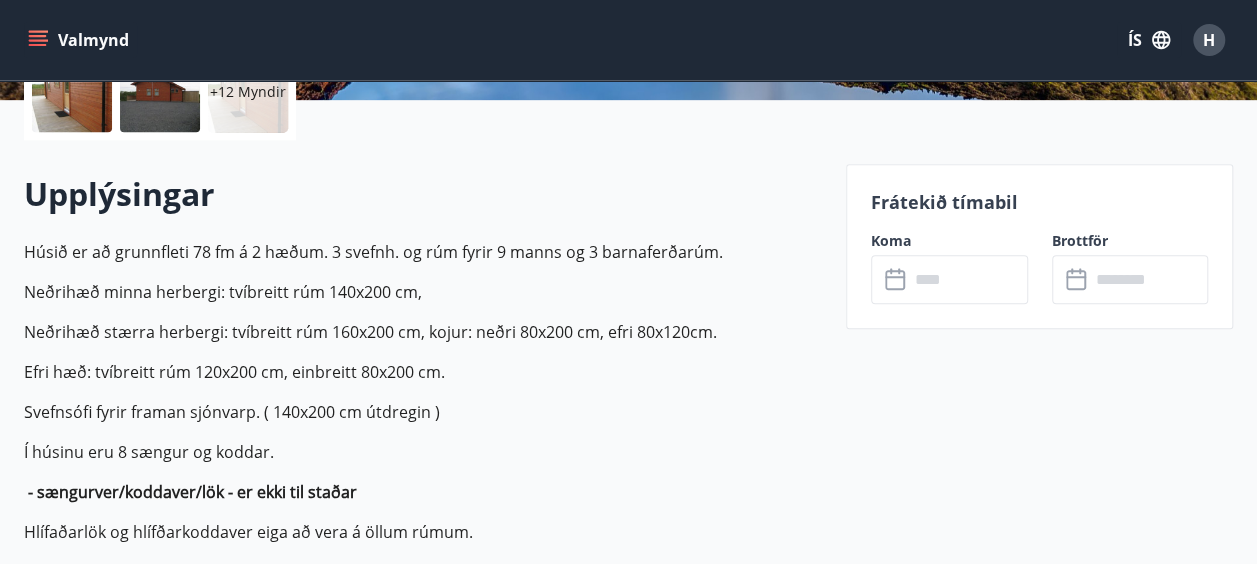click 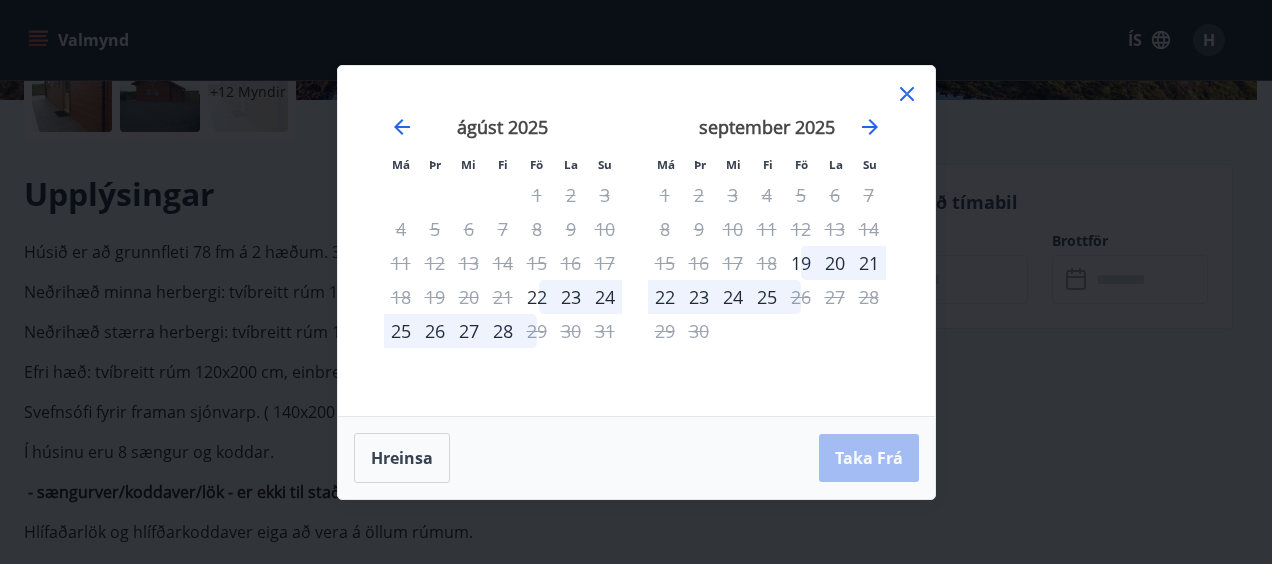 click 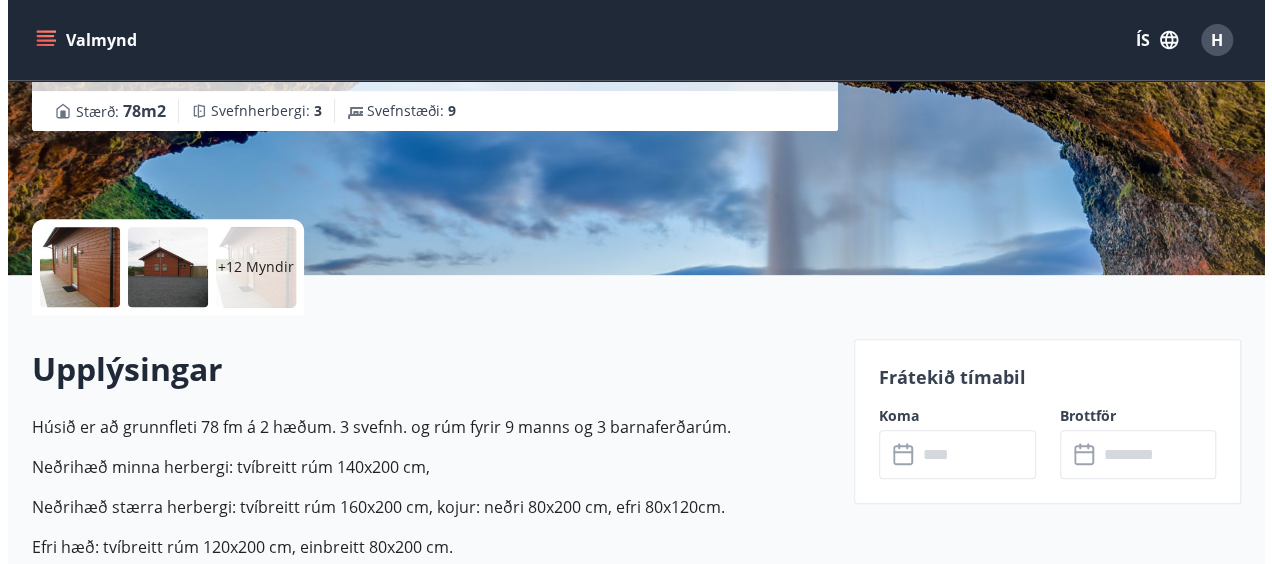 scroll, scrollTop: 200, scrollLeft: 0, axis: vertical 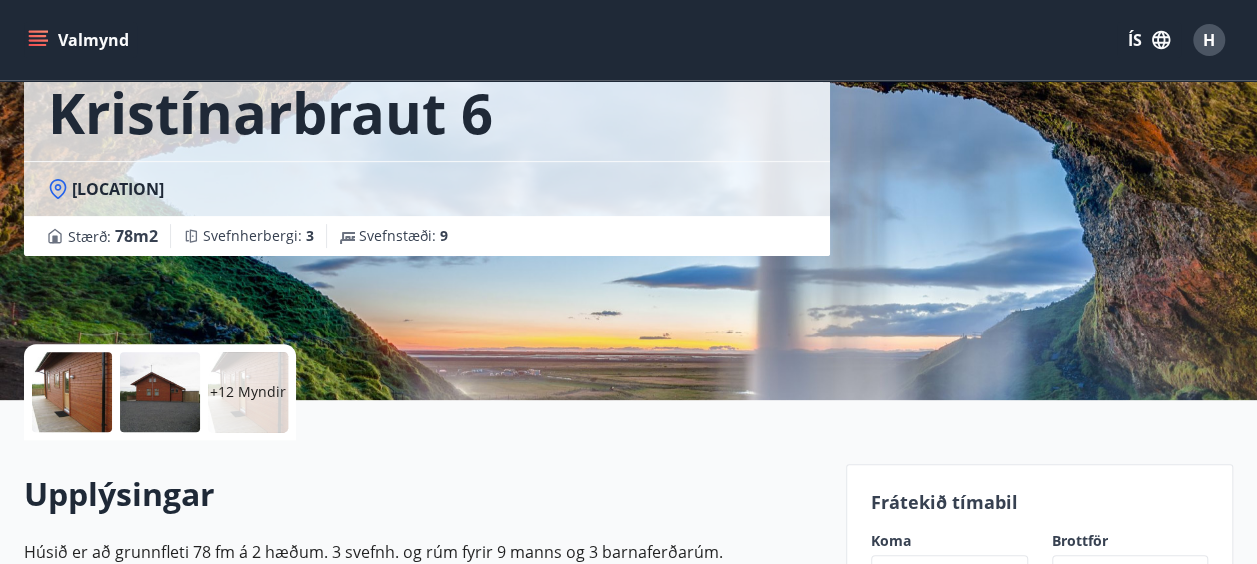 click at bounding box center (72, 392) 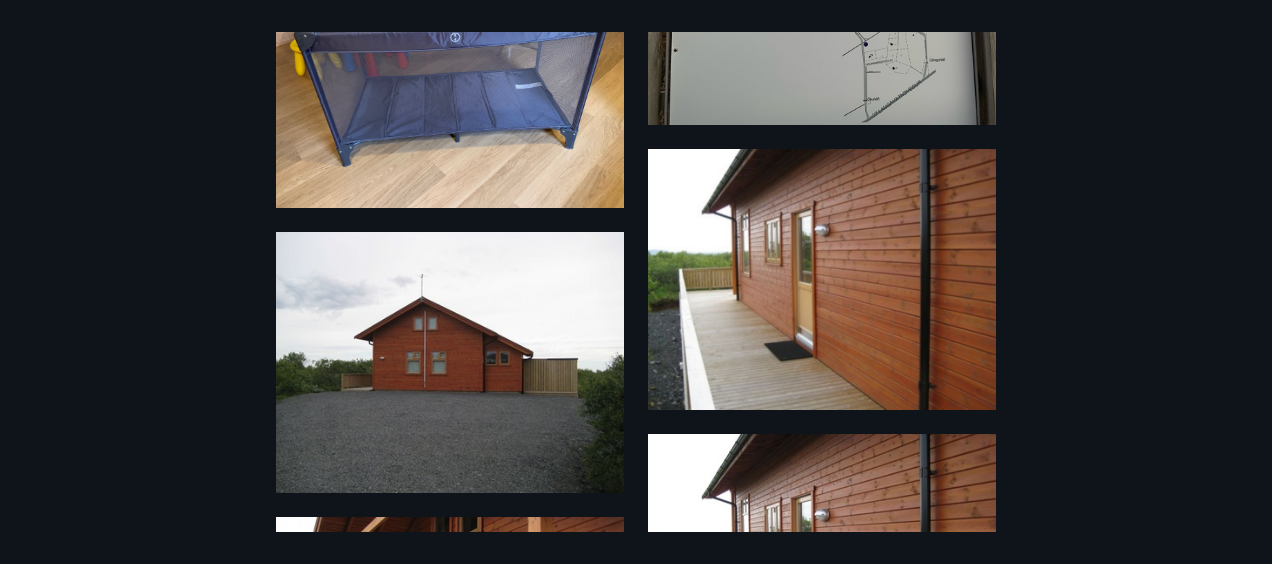 scroll, scrollTop: 500, scrollLeft: 0, axis: vertical 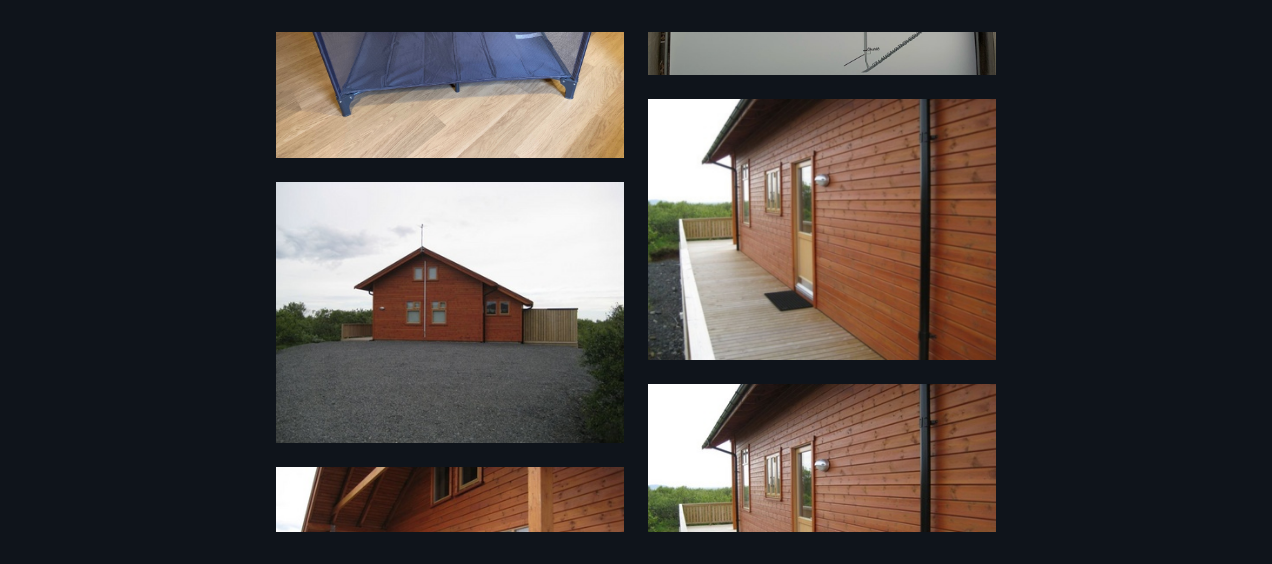 click at bounding box center (450, 312) 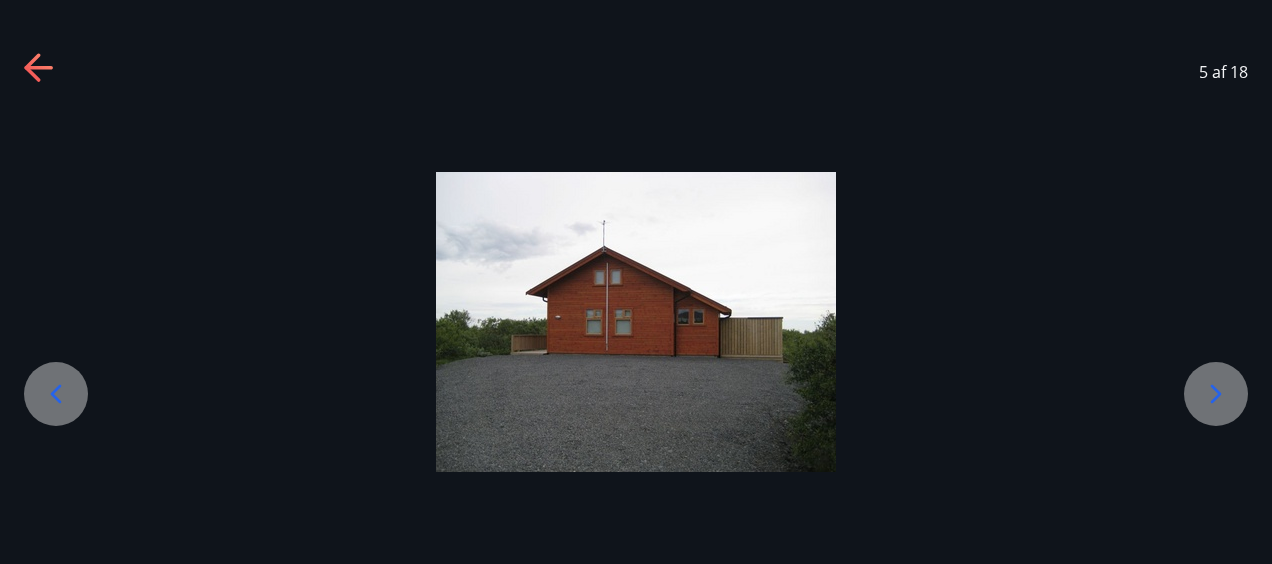click at bounding box center (636, 322) 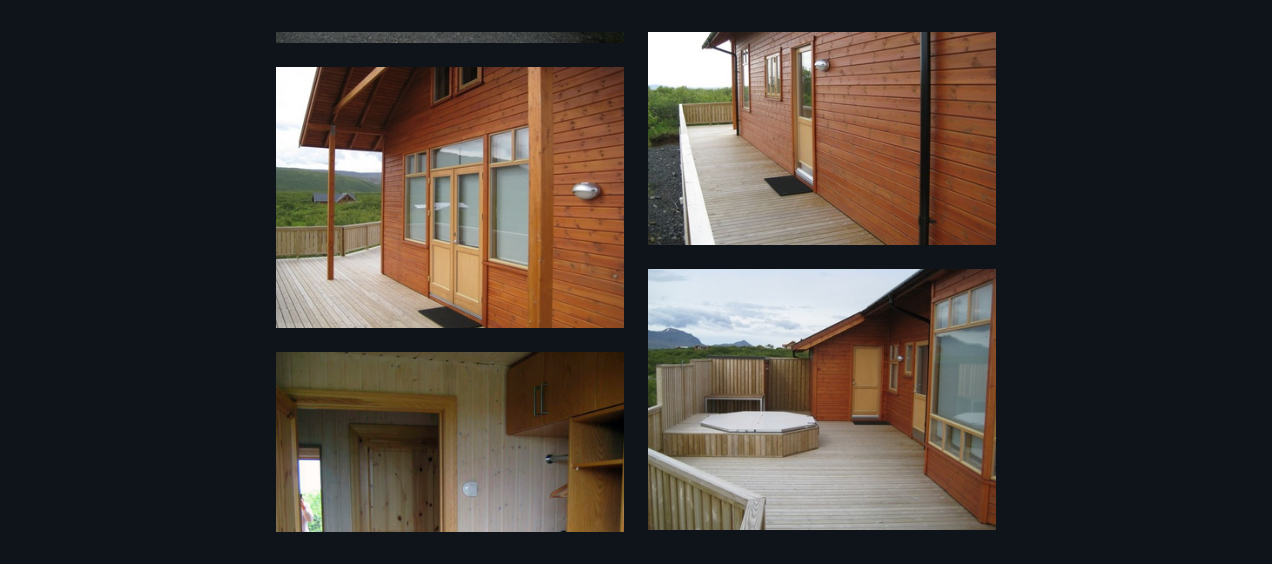 scroll, scrollTop: 1100, scrollLeft: 0, axis: vertical 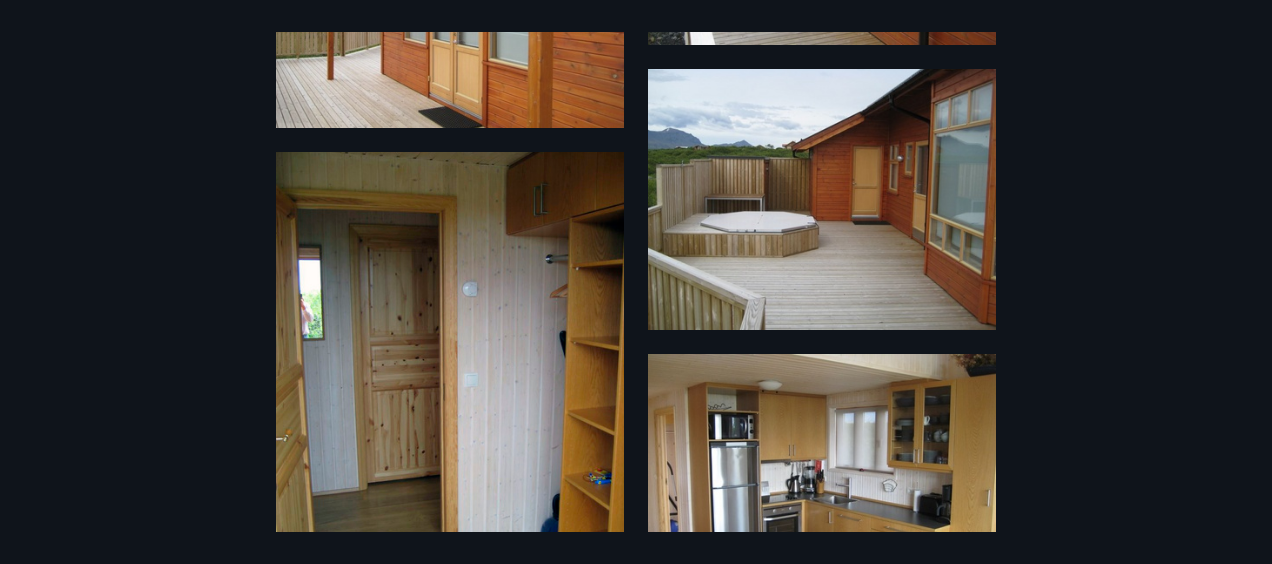 click at bounding box center (822, 199) 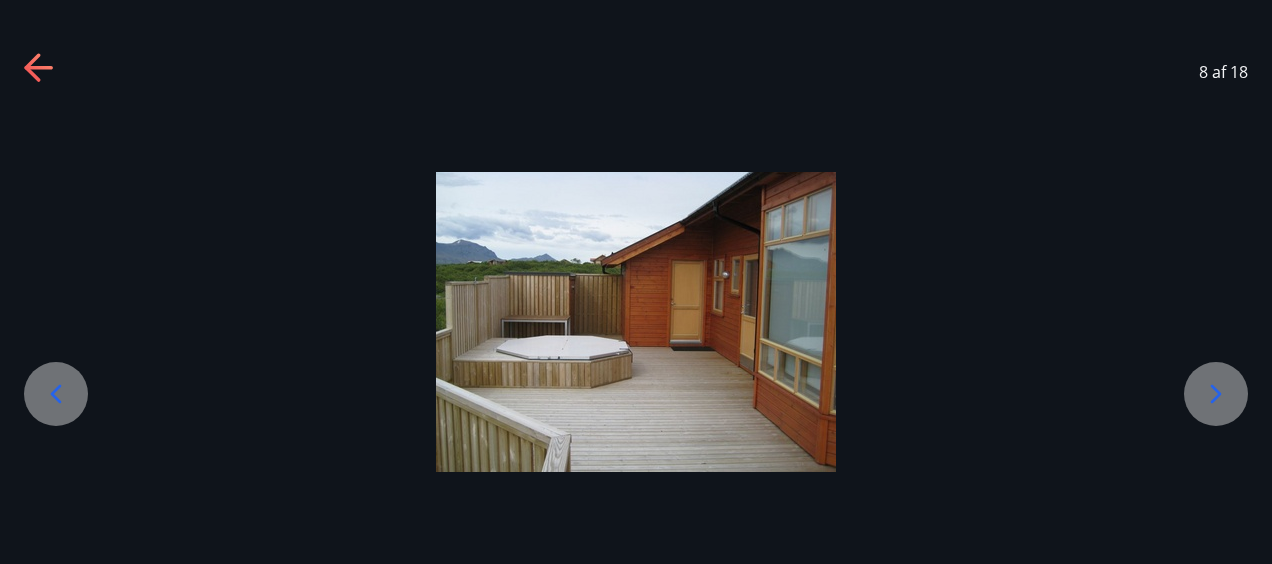 click 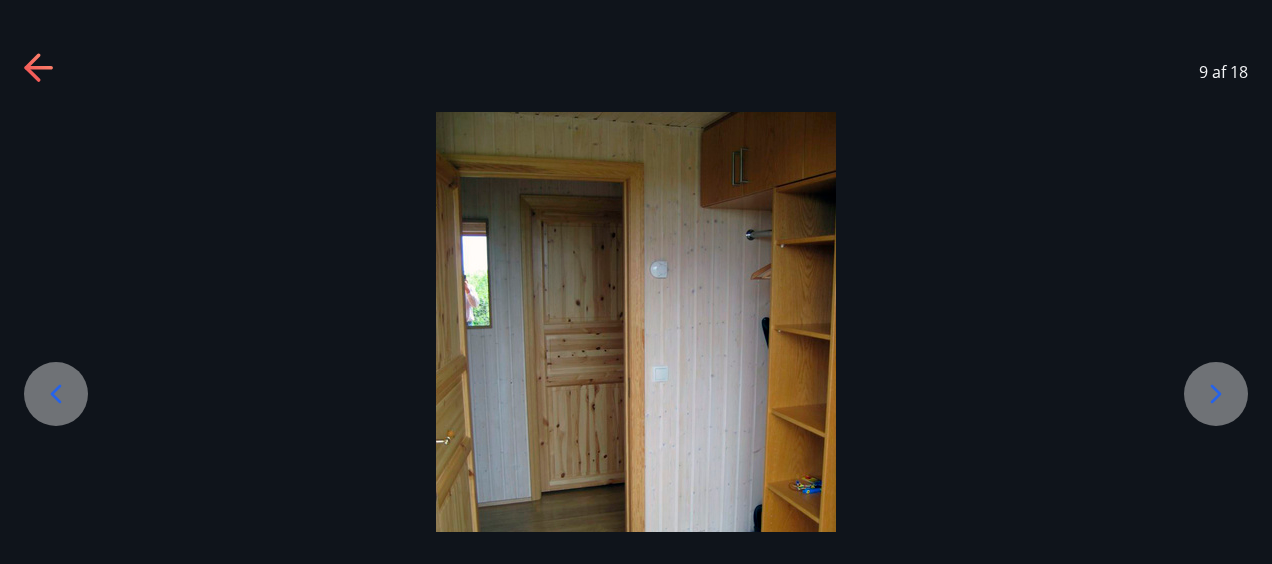 click 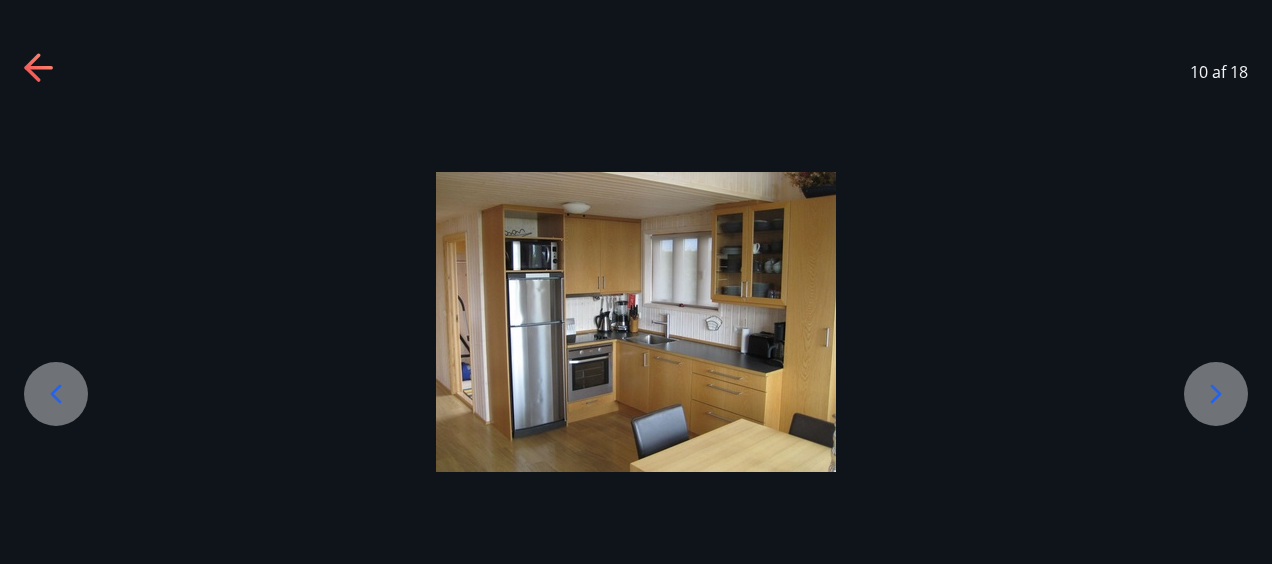 click 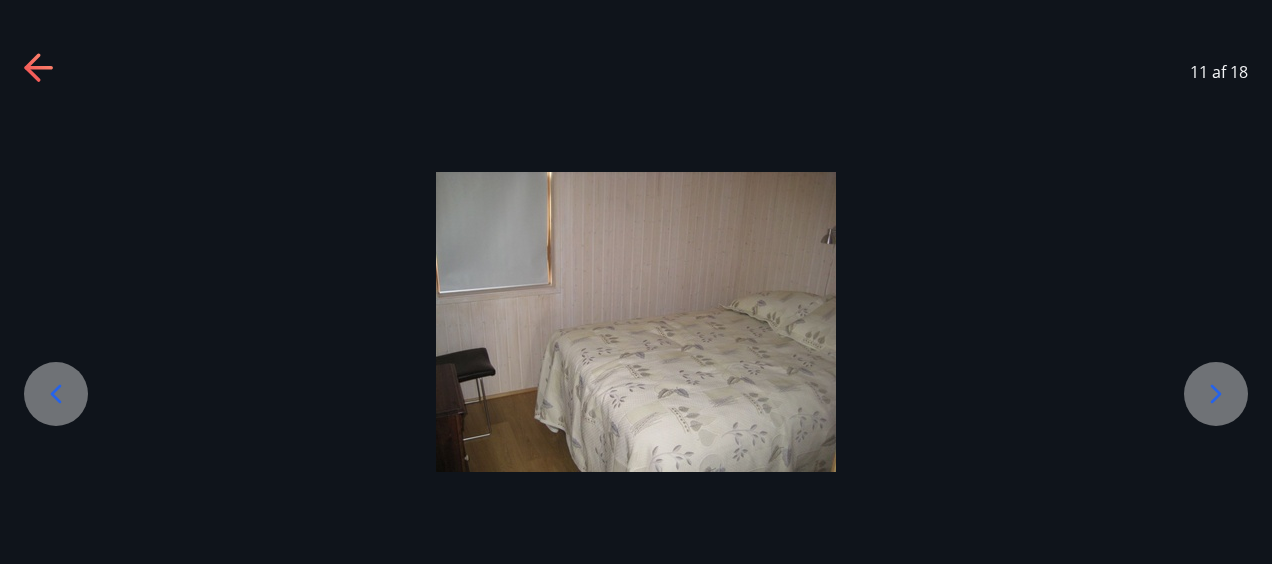 click 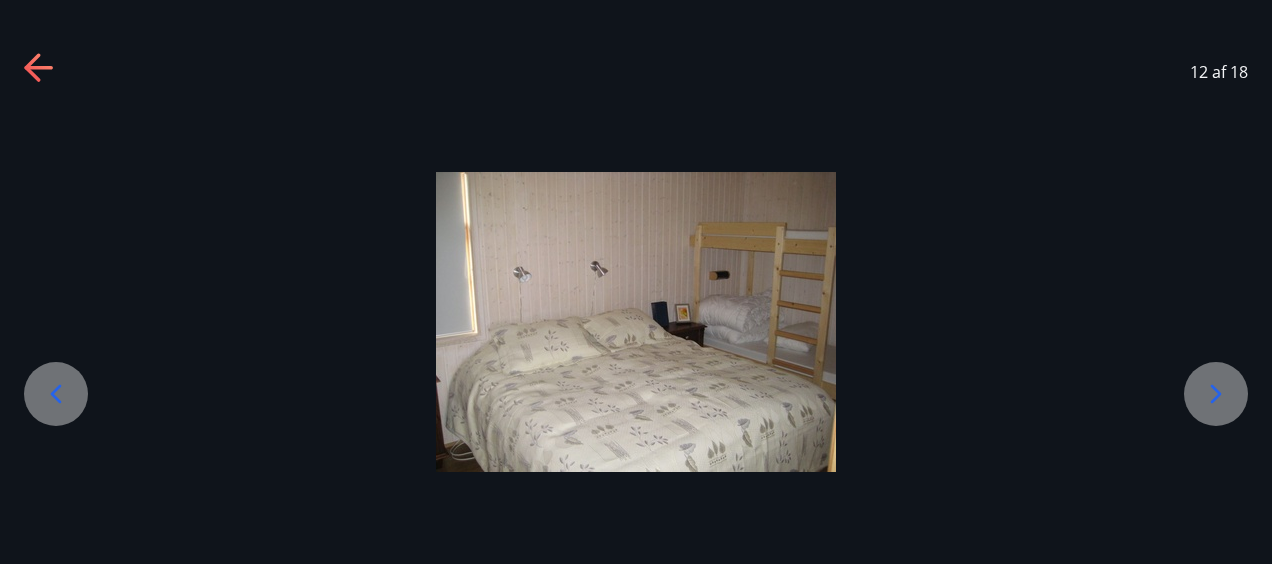 click 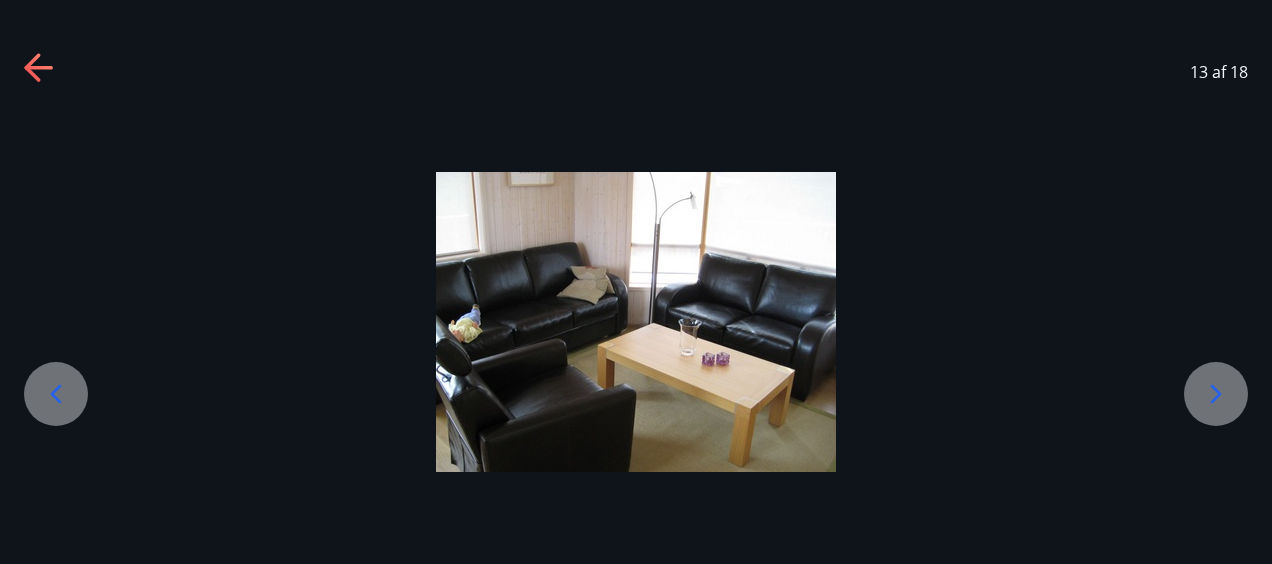 click 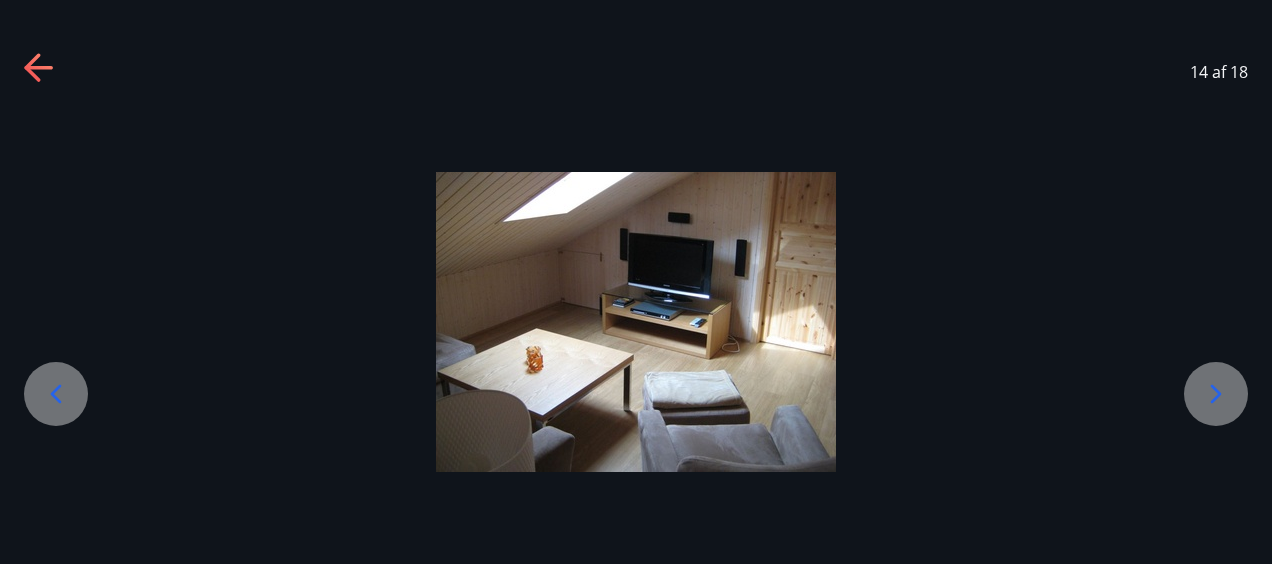 click 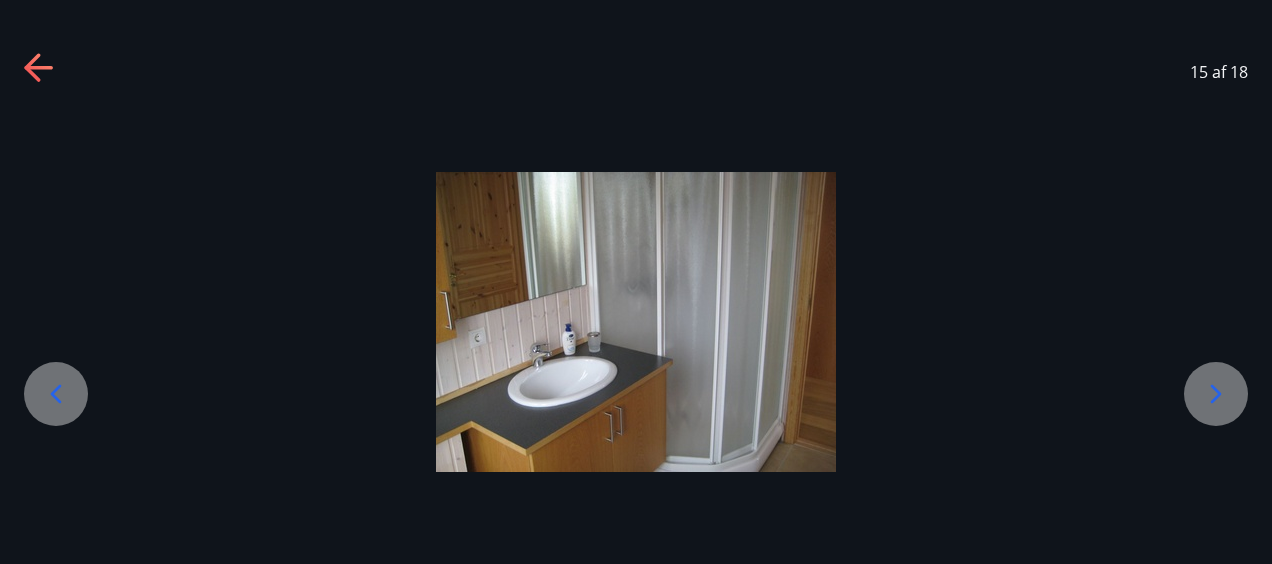 click 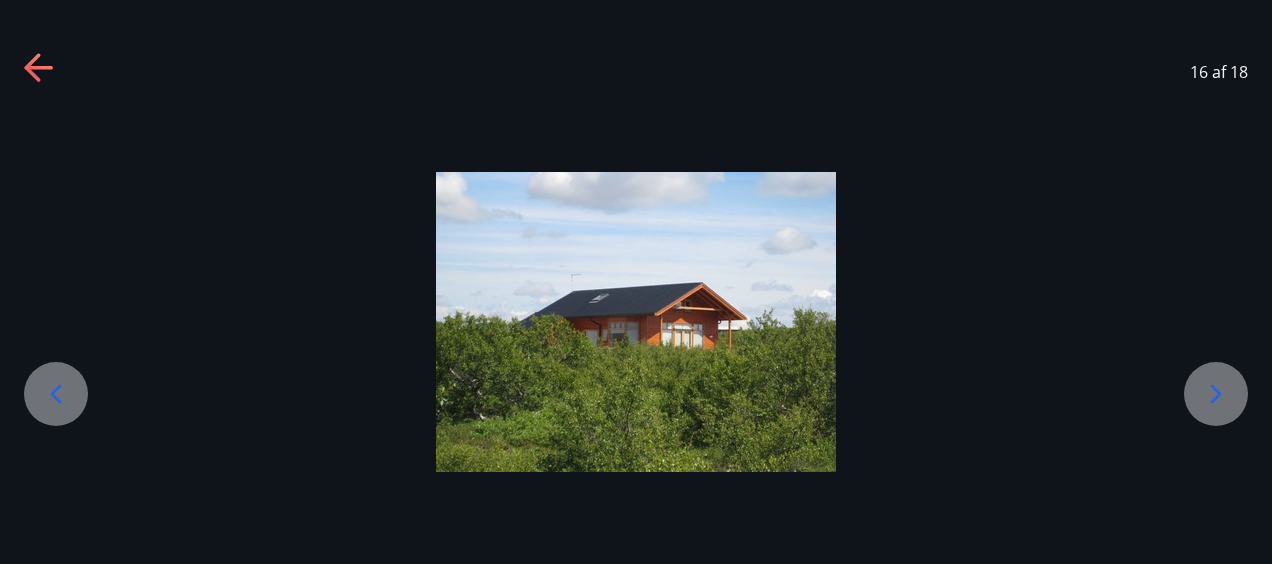 click 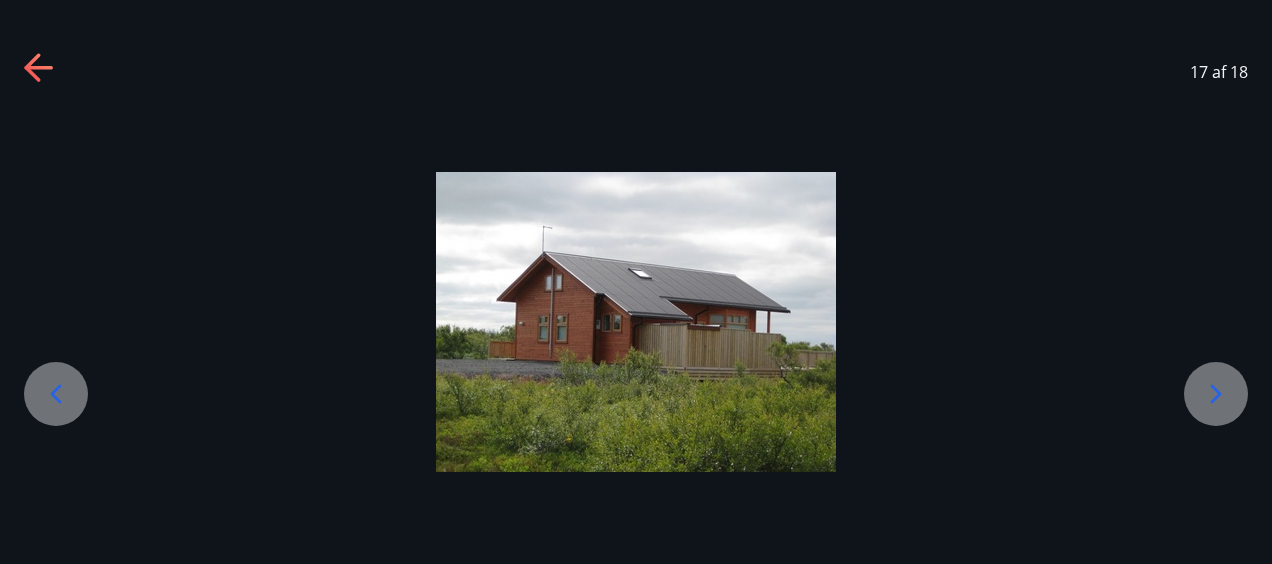 click 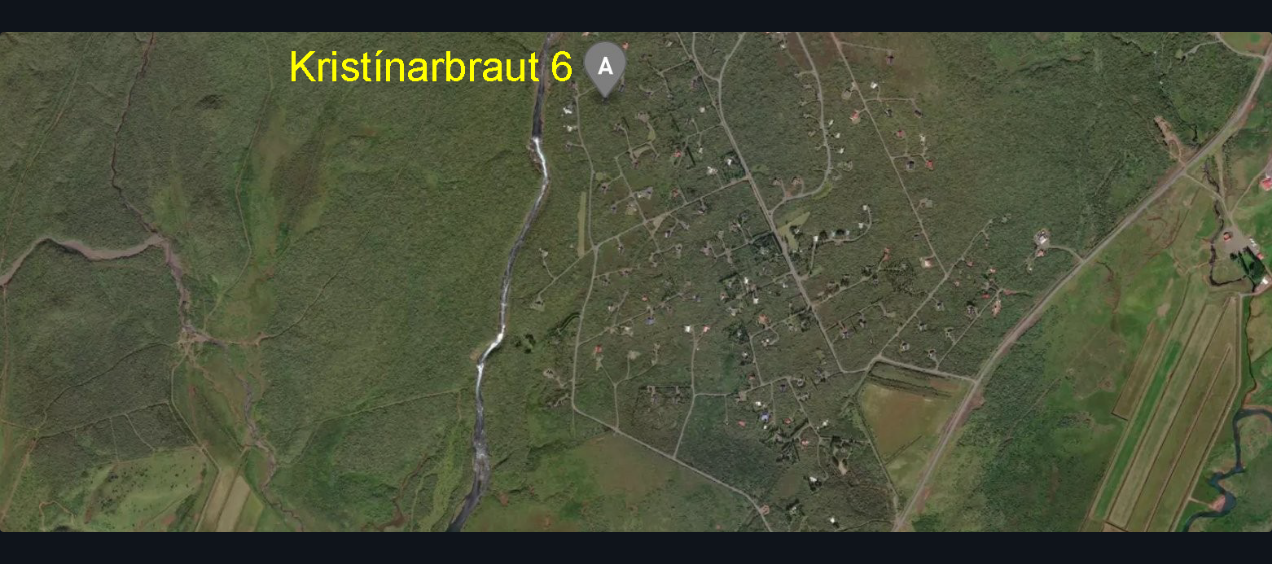 scroll, scrollTop: 192, scrollLeft: 0, axis: vertical 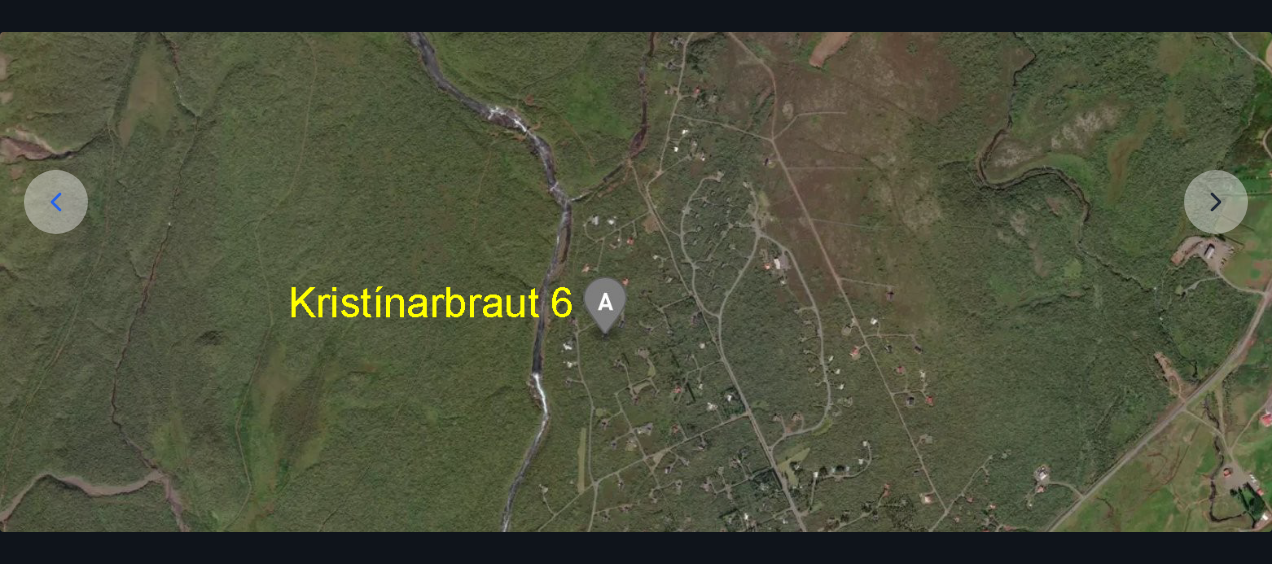 click at bounding box center [636, 476] 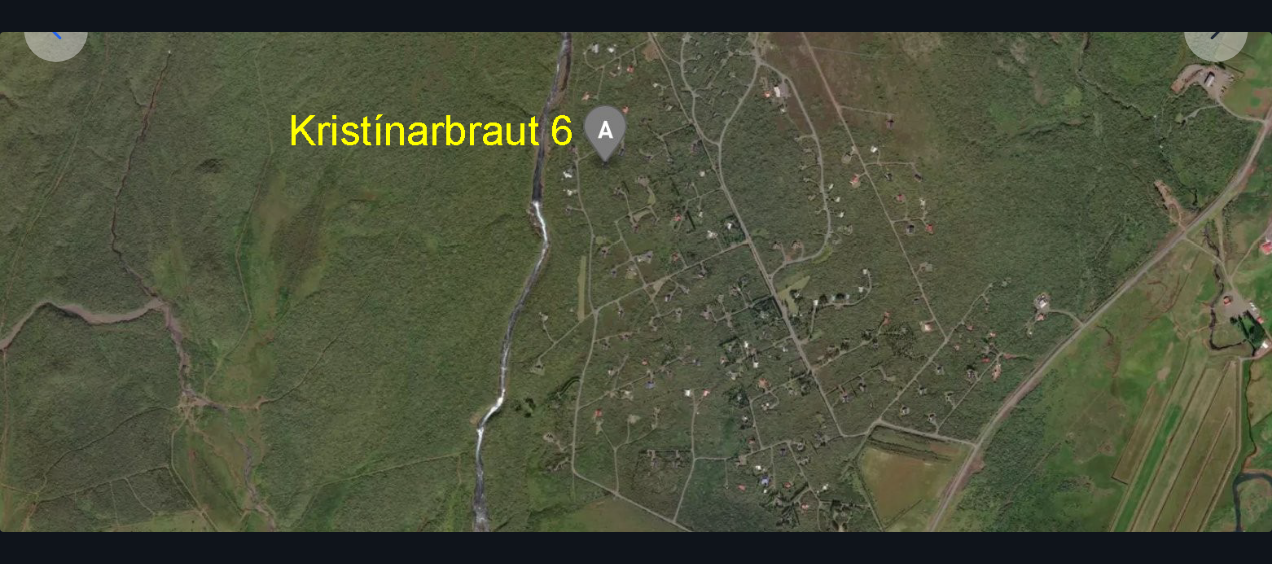 scroll, scrollTop: 292, scrollLeft: 0, axis: vertical 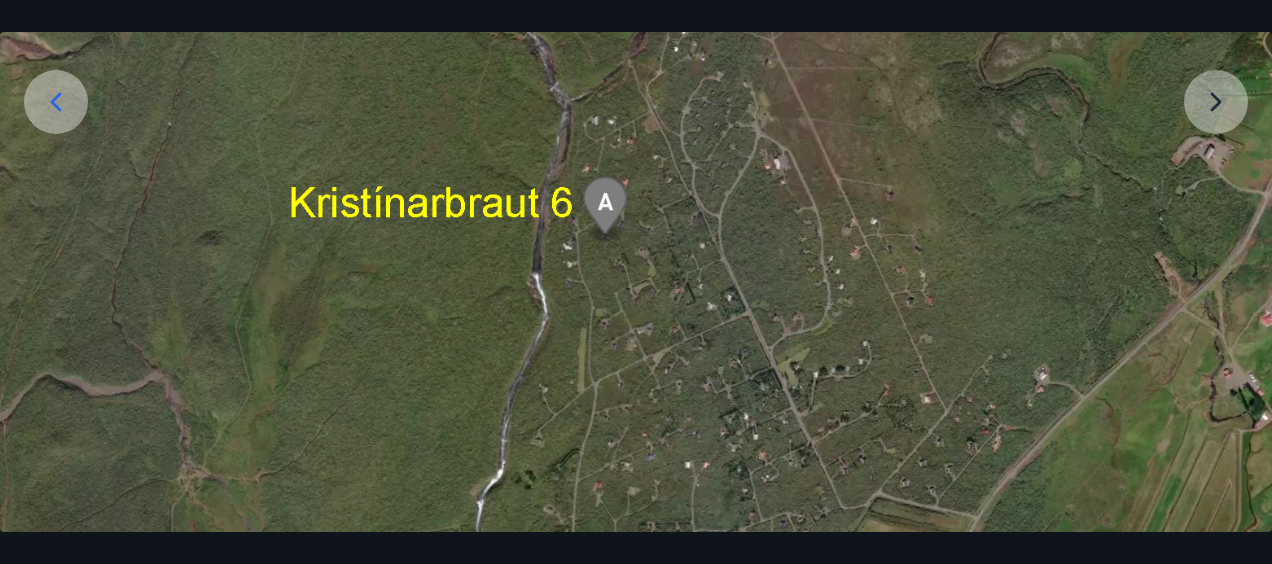 click at bounding box center [636, 376] 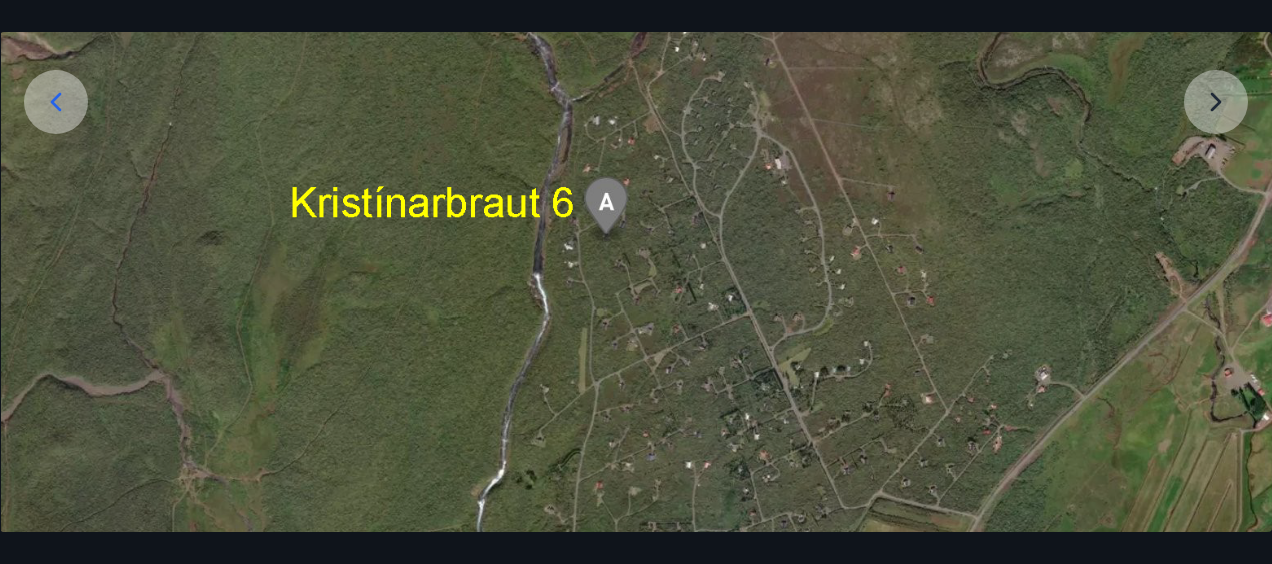 click at bounding box center (637, 376) 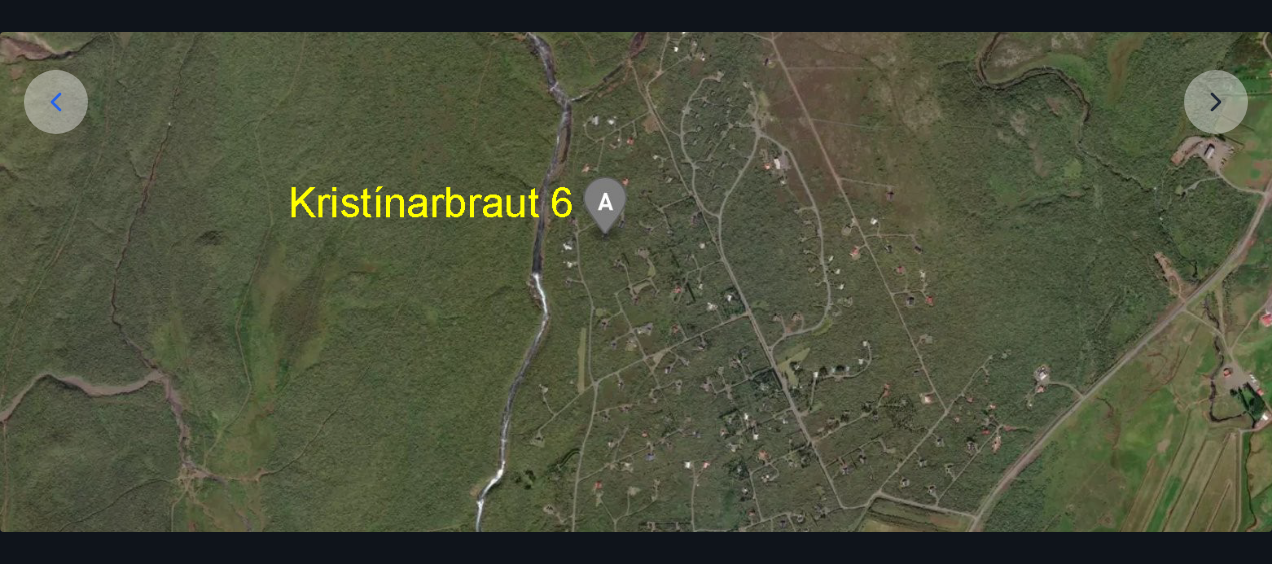 click at bounding box center [636, 376] 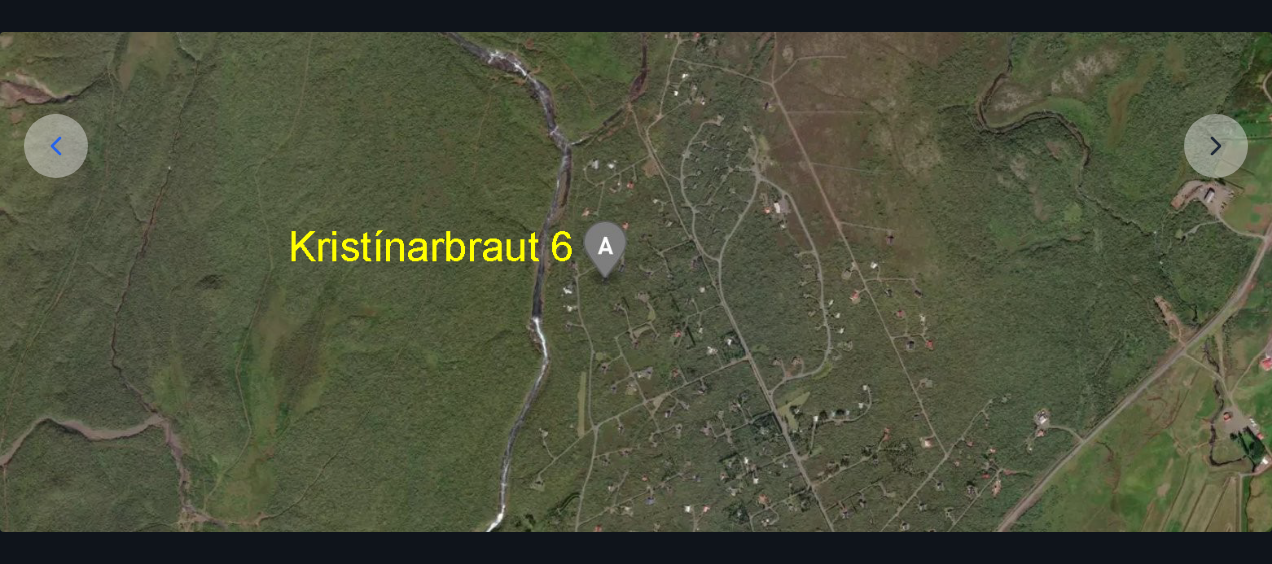 scroll, scrollTop: 292, scrollLeft: 0, axis: vertical 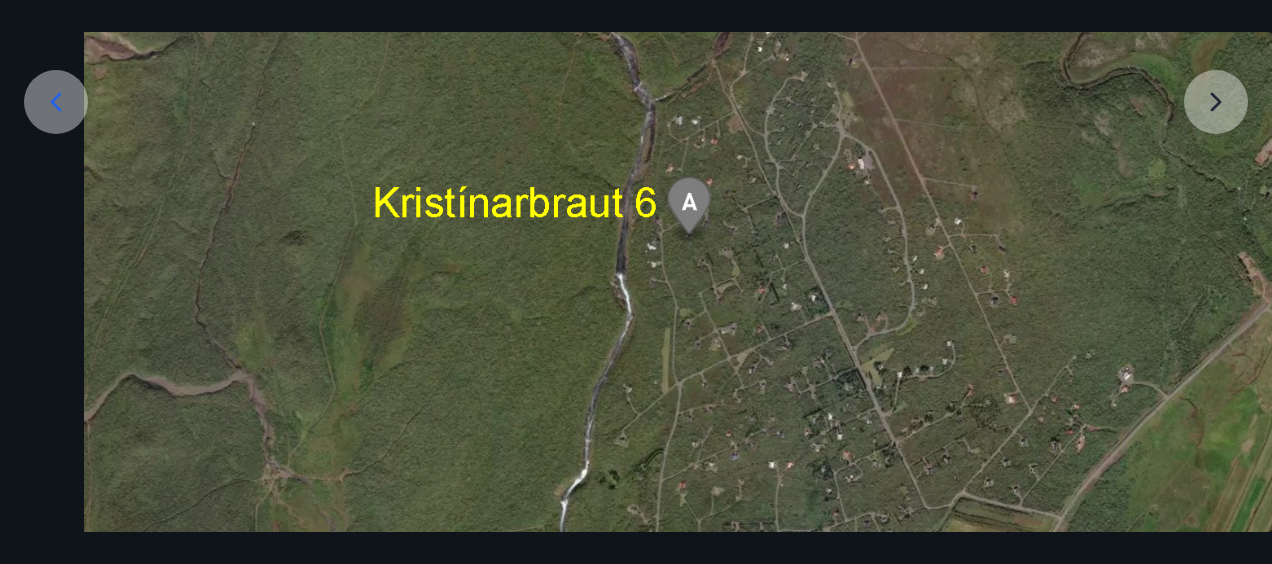 drag, startPoint x: 1056, startPoint y: 285, endPoint x: 1142, endPoint y: 215, distance: 110.88733 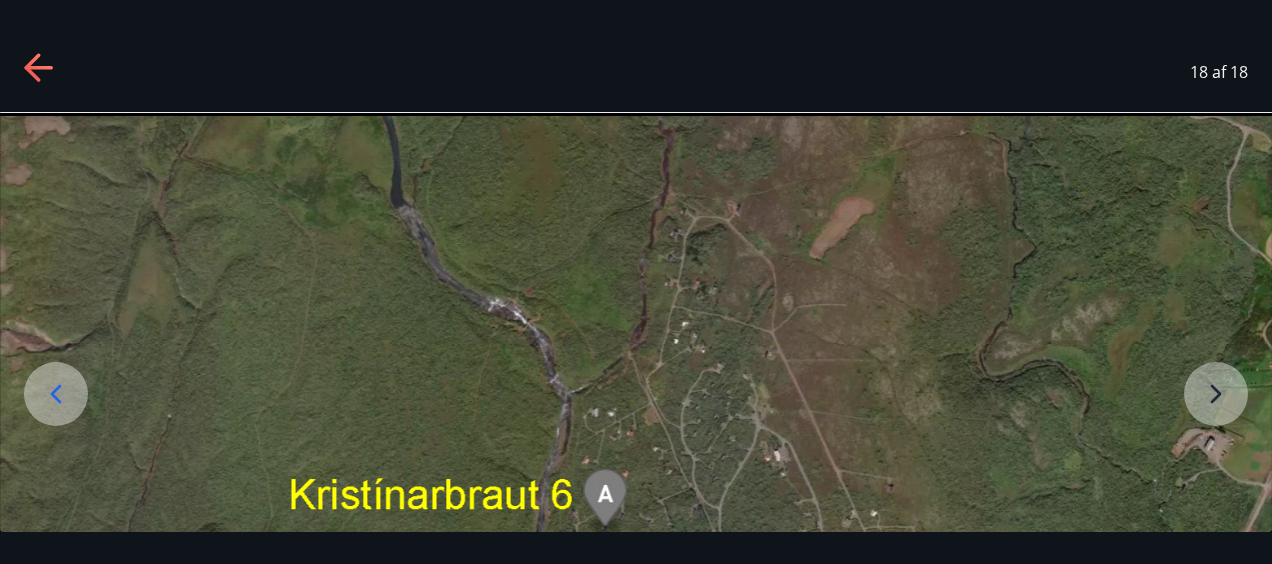 scroll, scrollTop: 0, scrollLeft: 0, axis: both 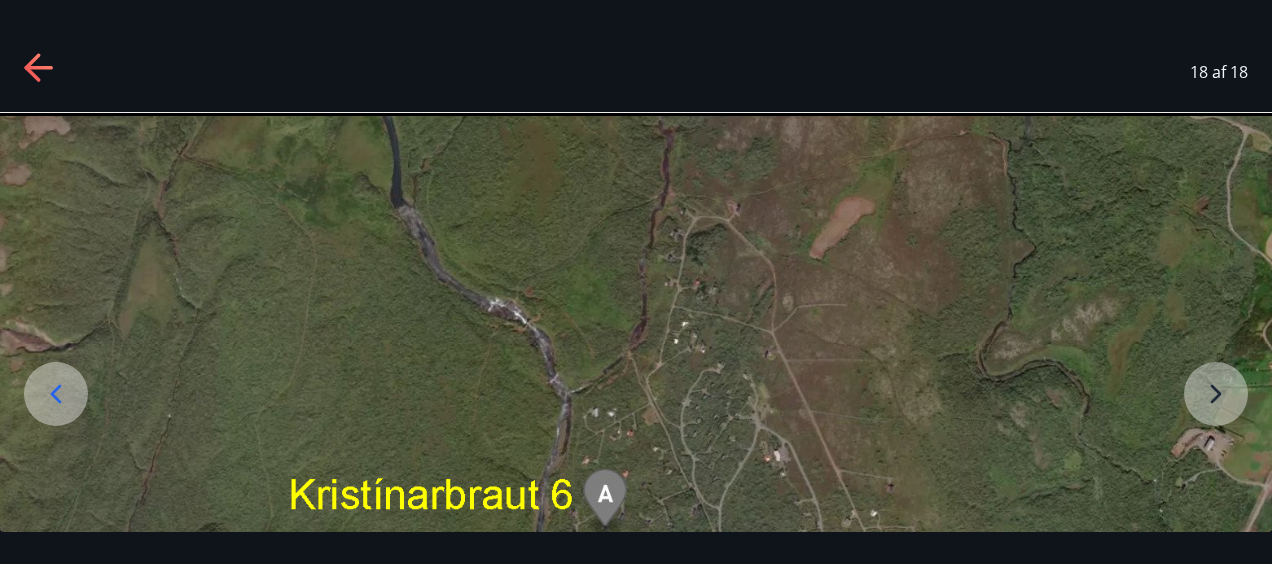 click 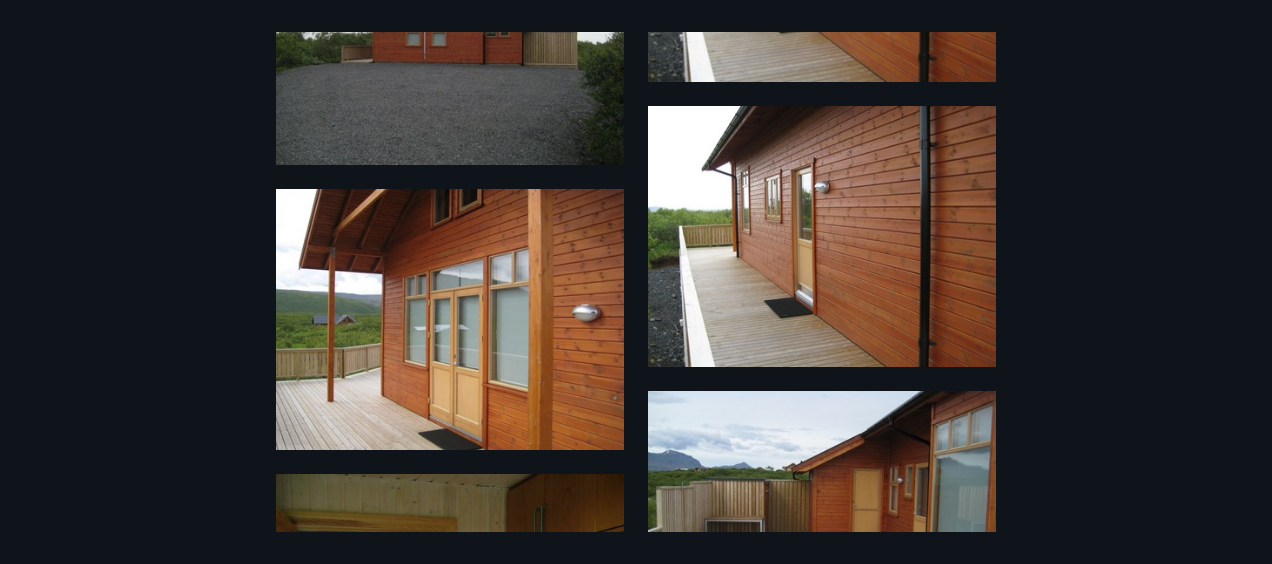 scroll, scrollTop: 700, scrollLeft: 0, axis: vertical 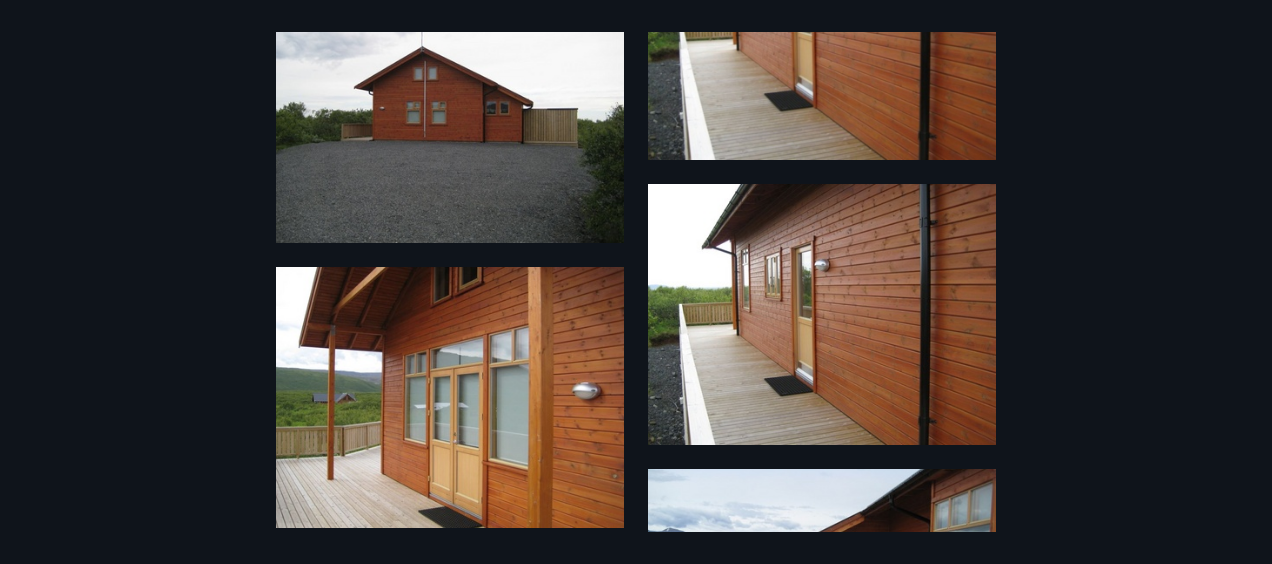 click at bounding box center (450, 112) 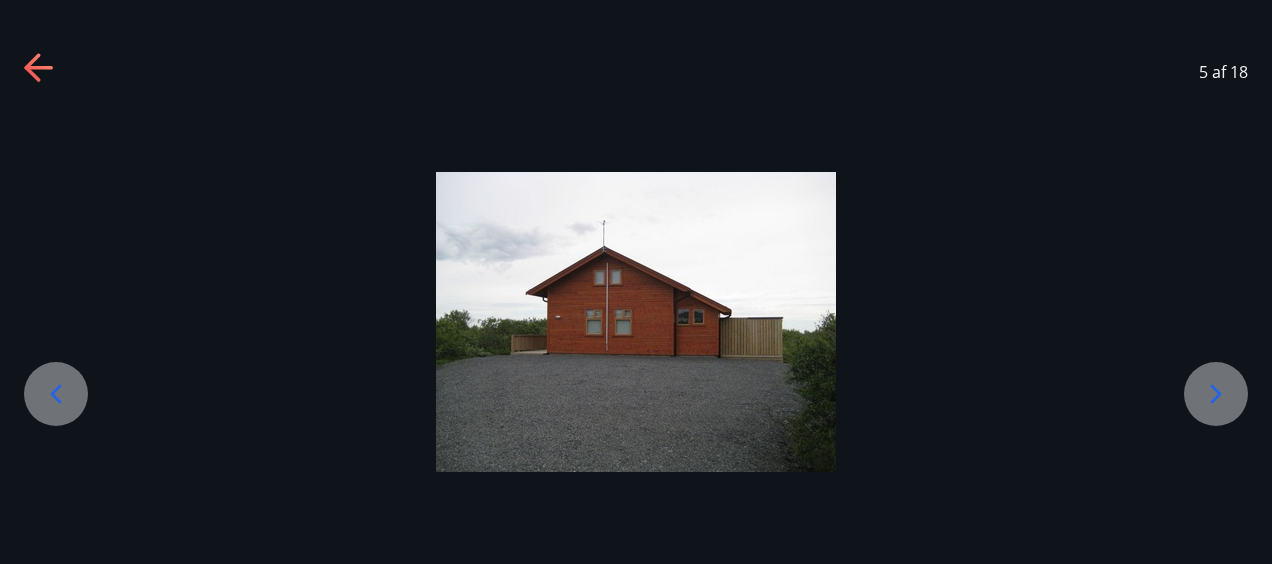 click 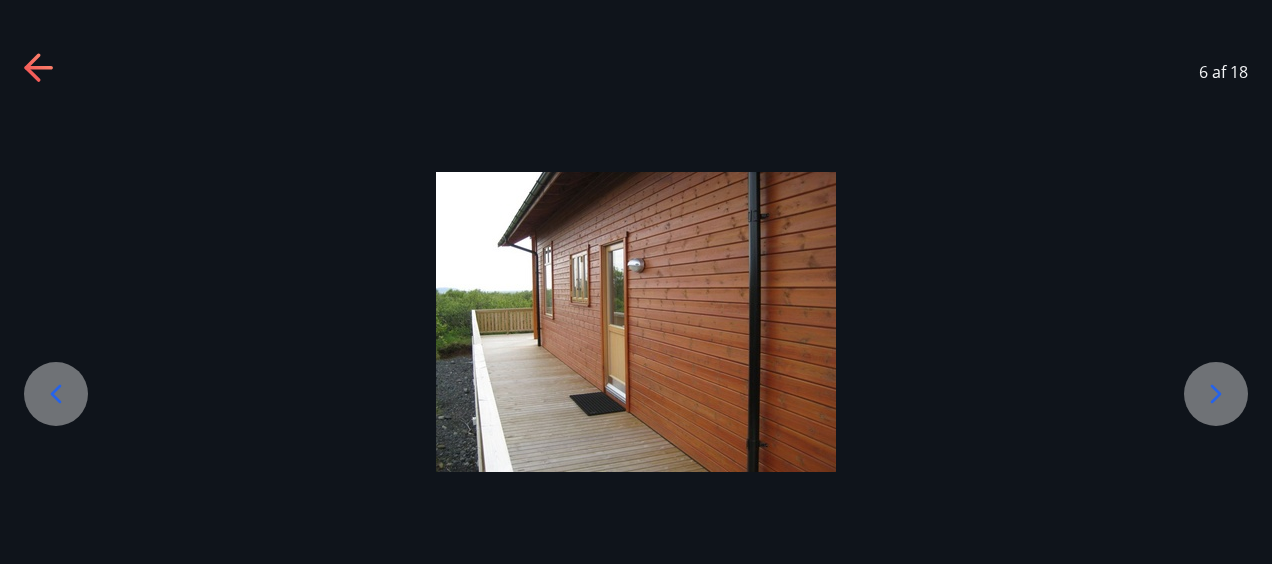 click 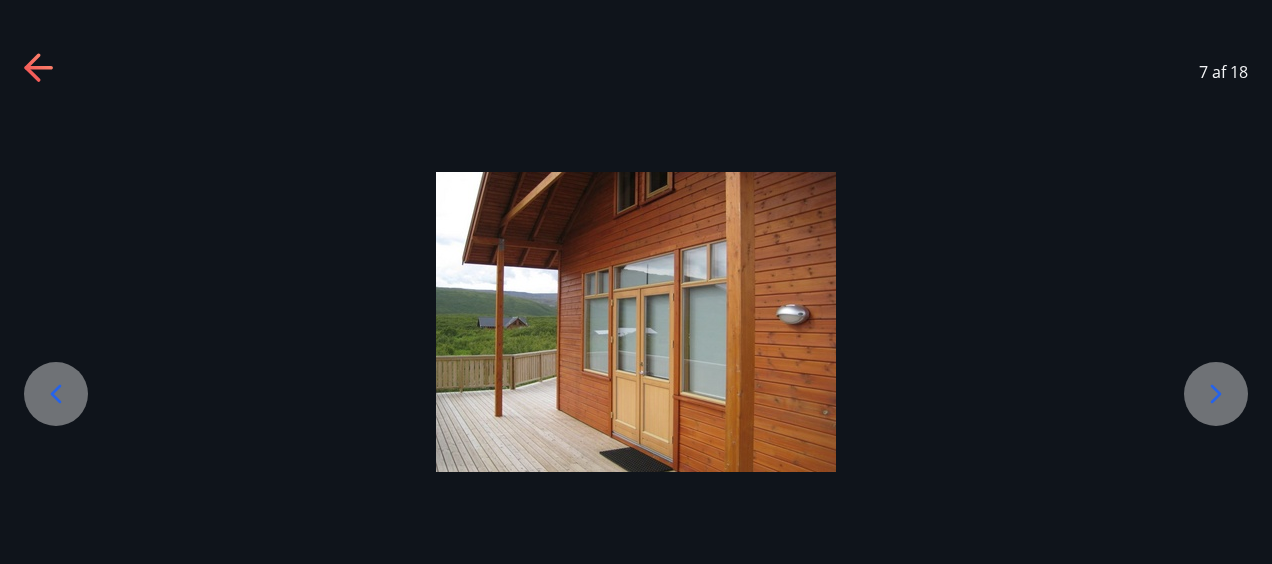 click 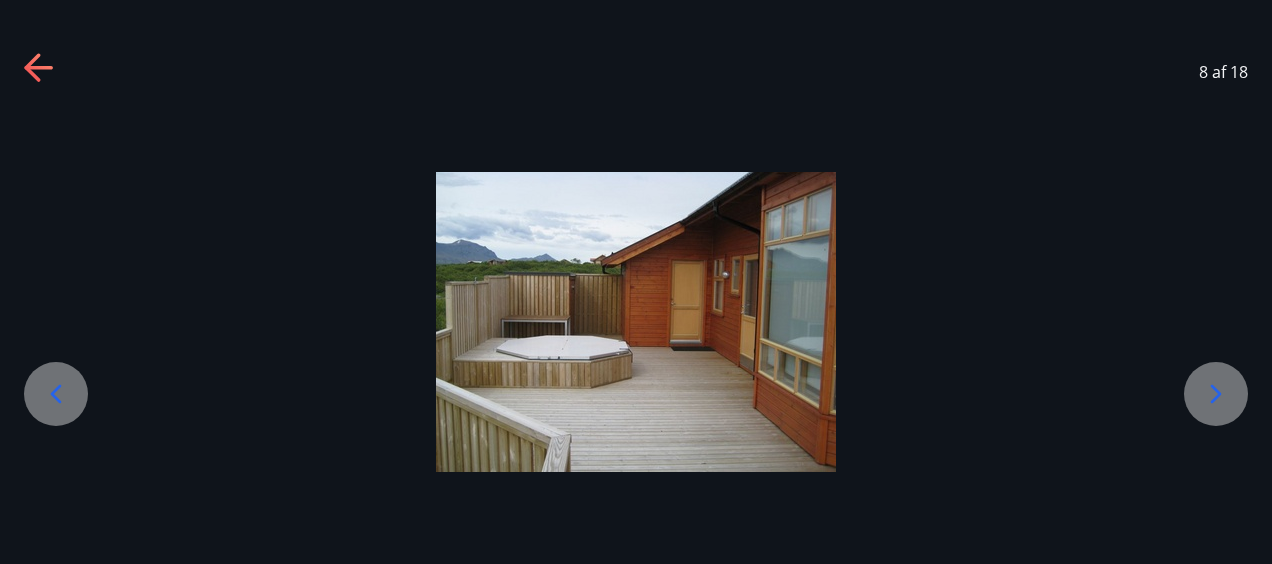 click 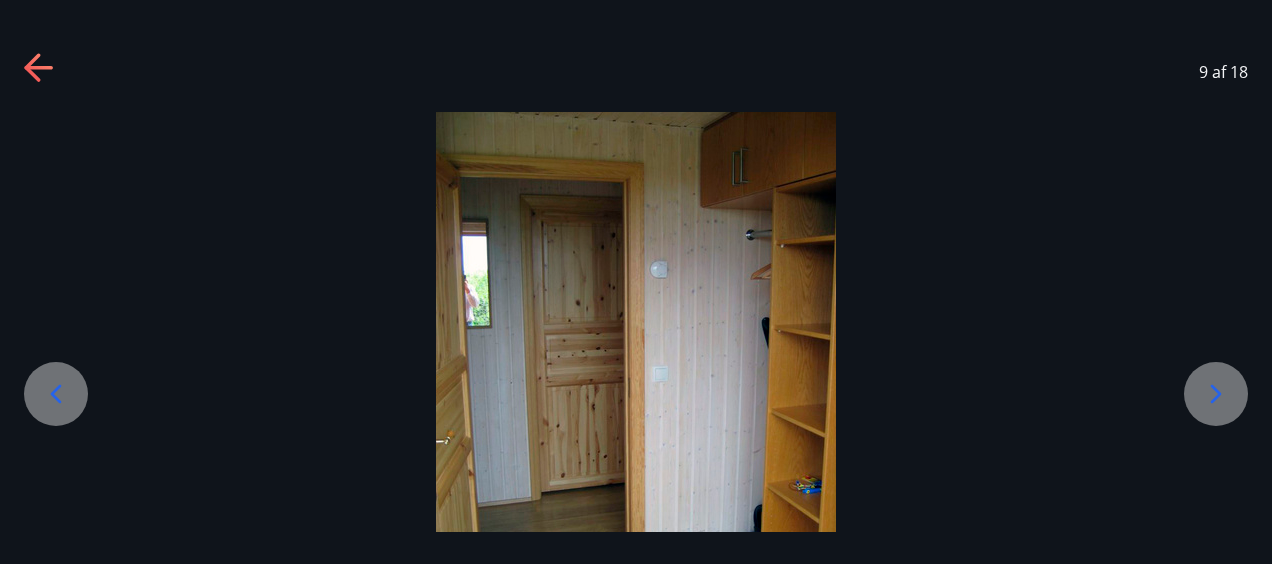 click 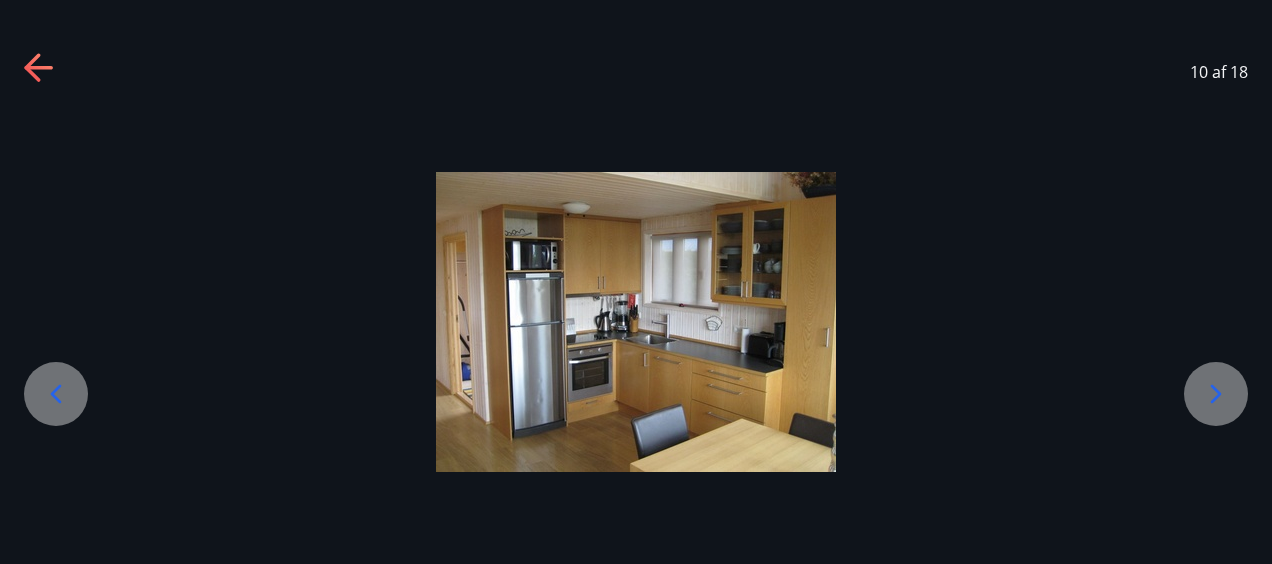 click 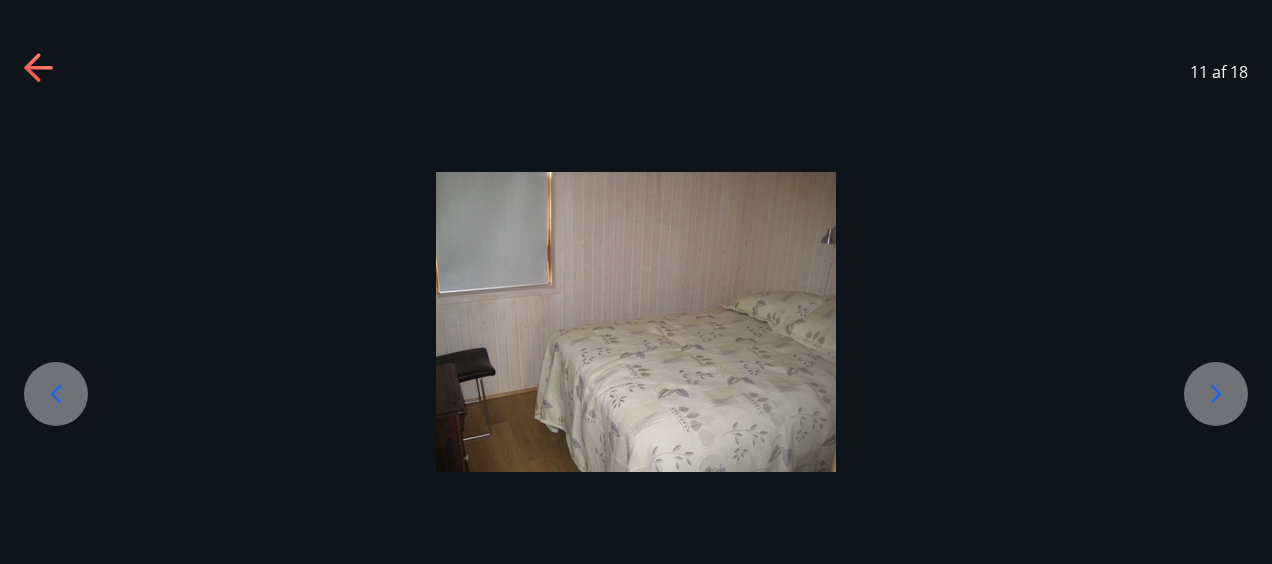 click 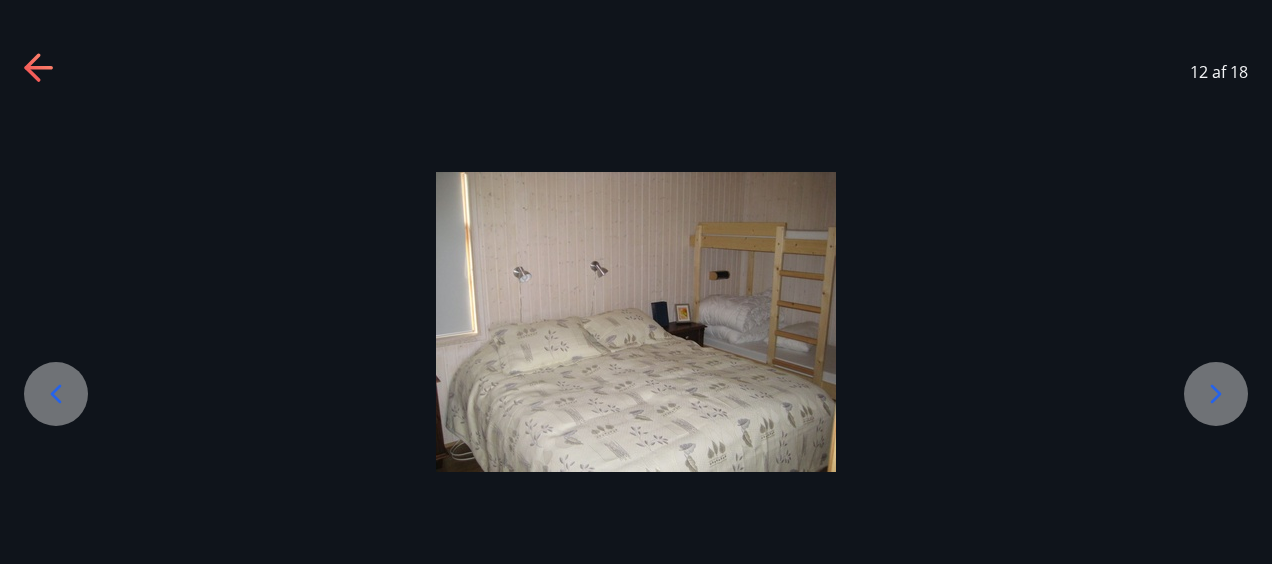 click 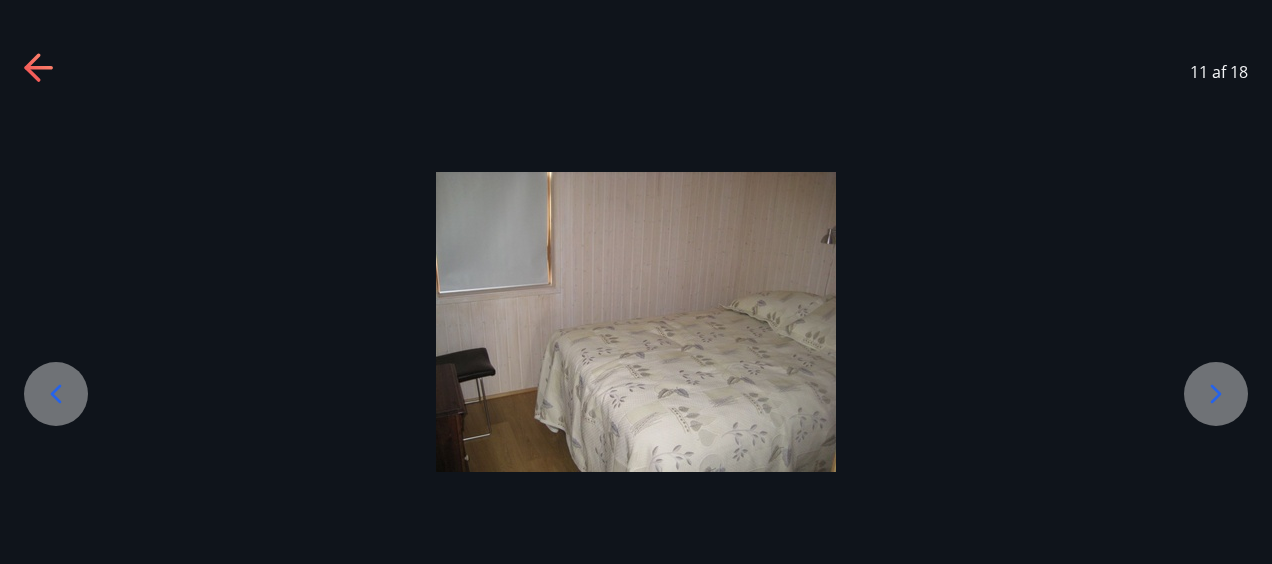 click 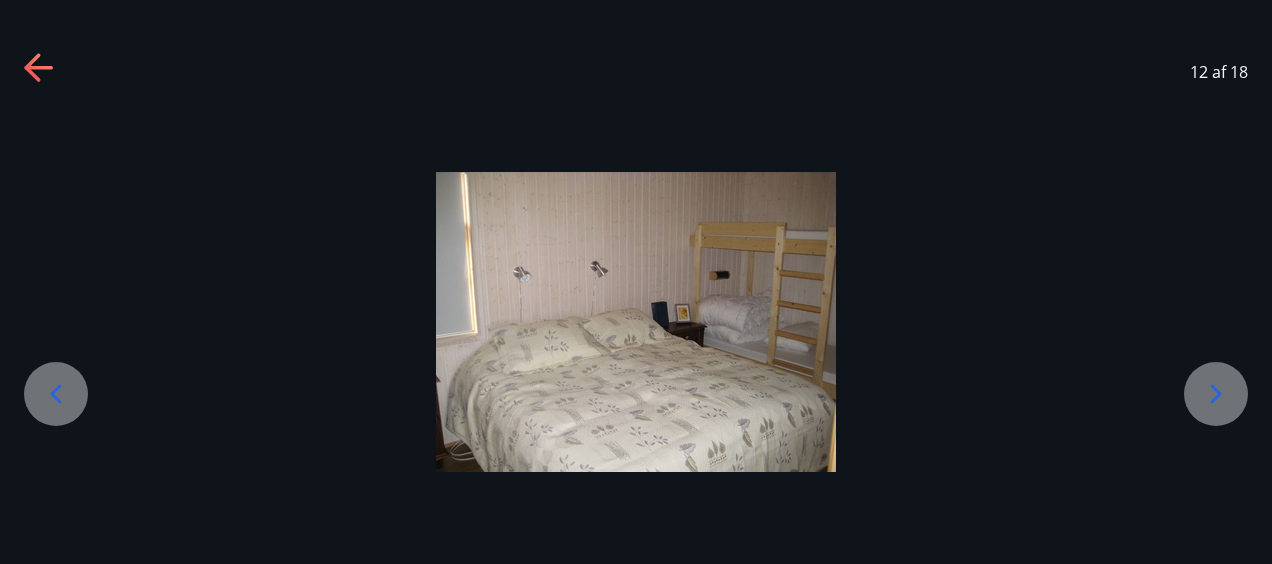 click 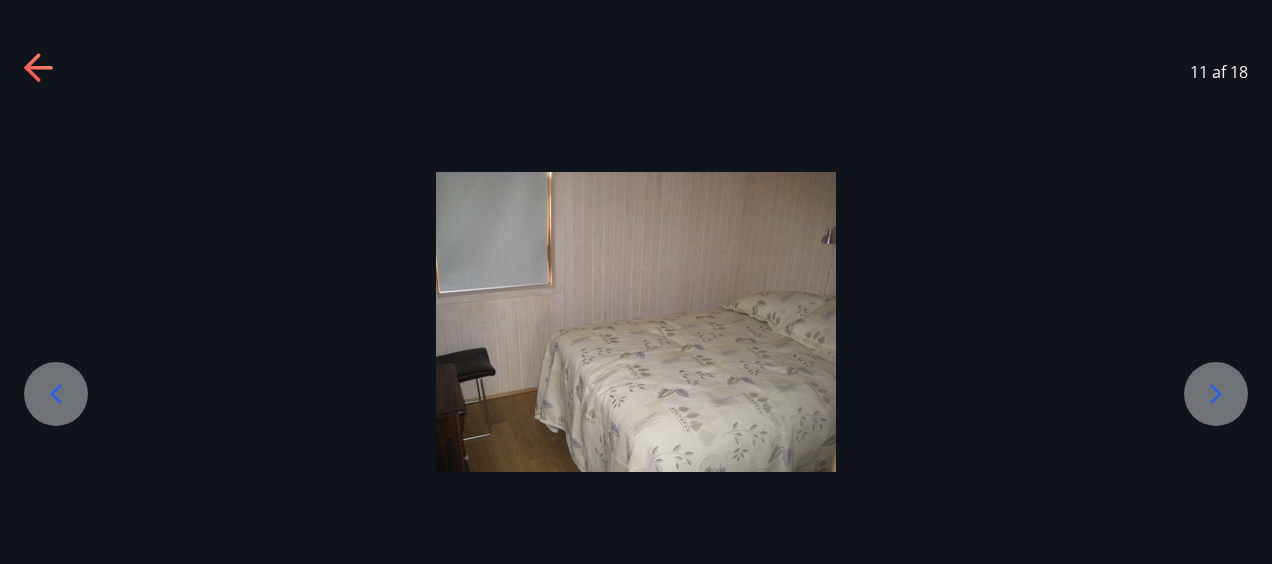 click 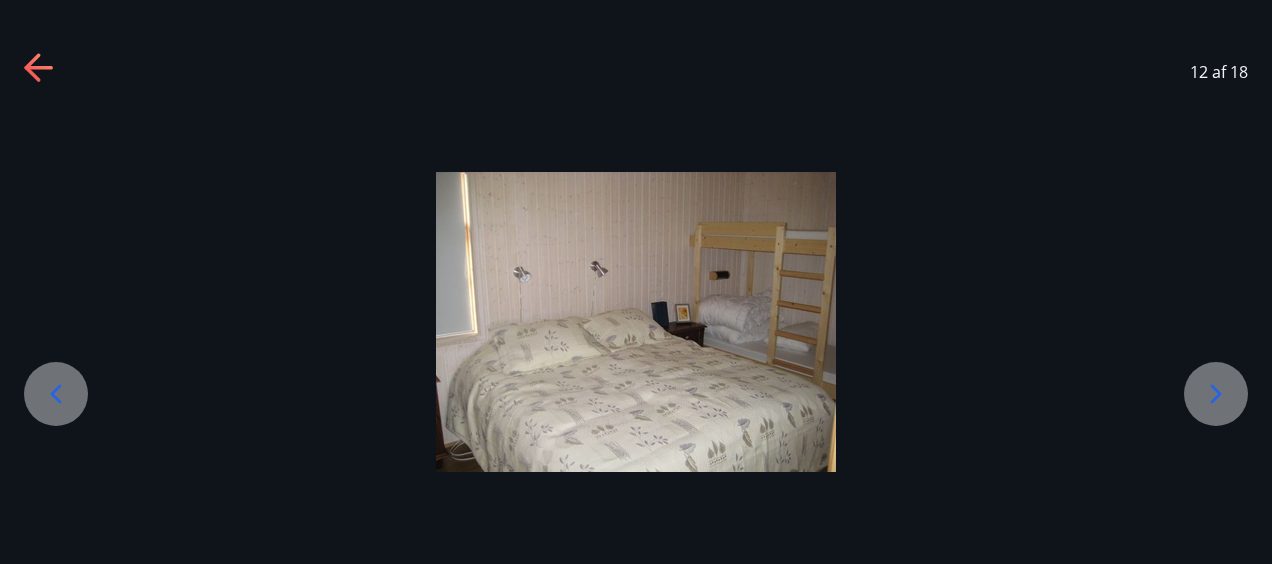 click 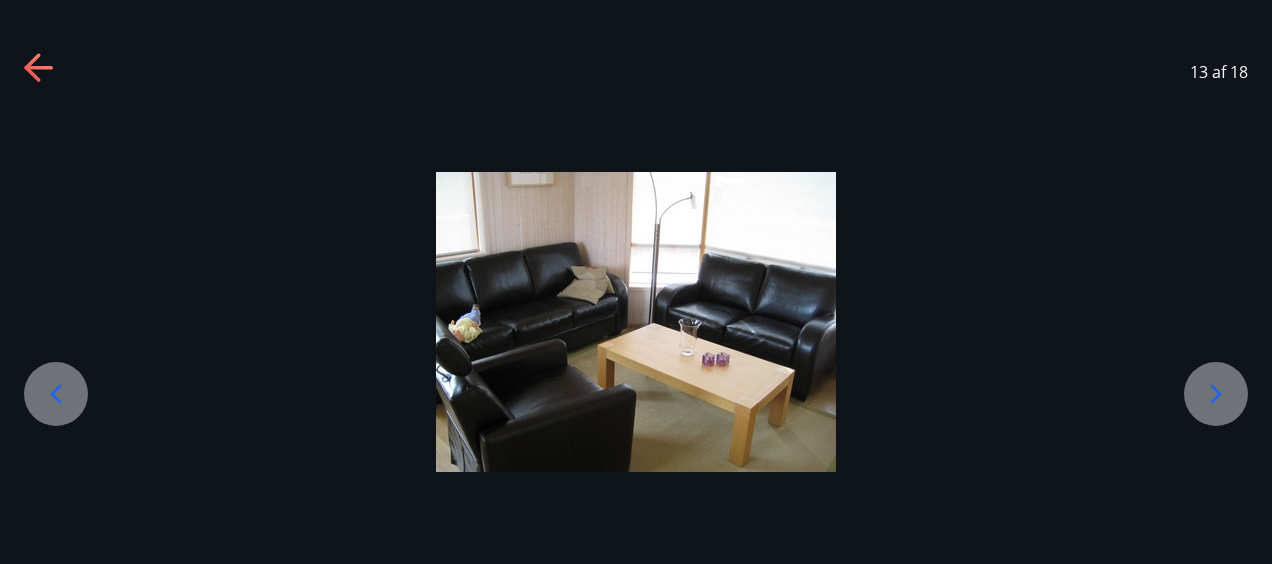 click 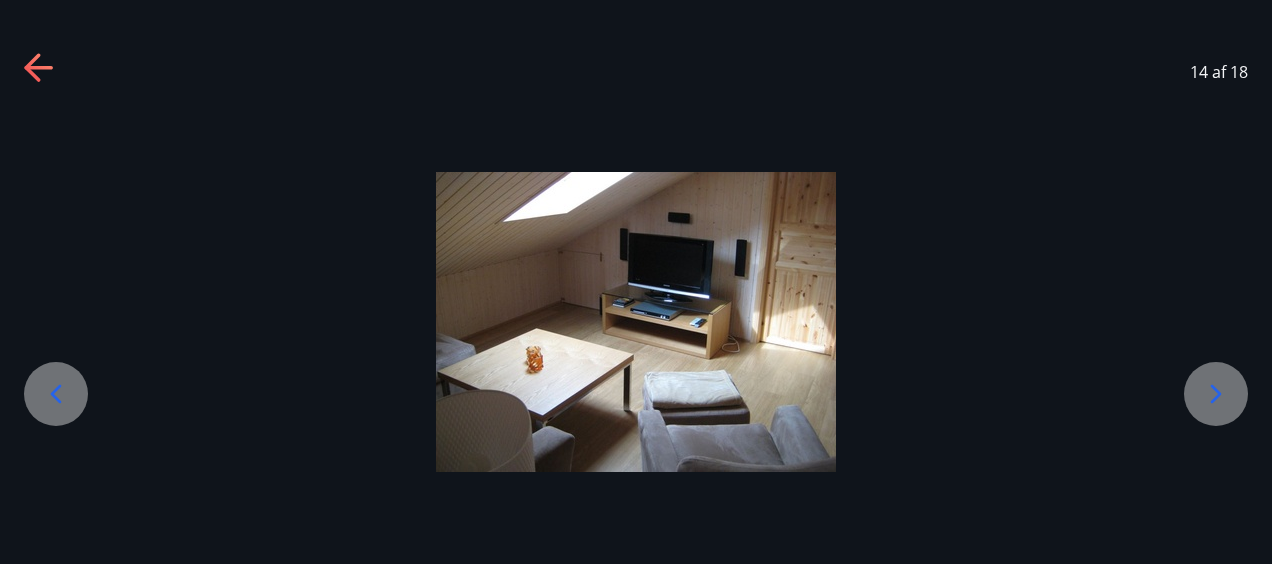 click 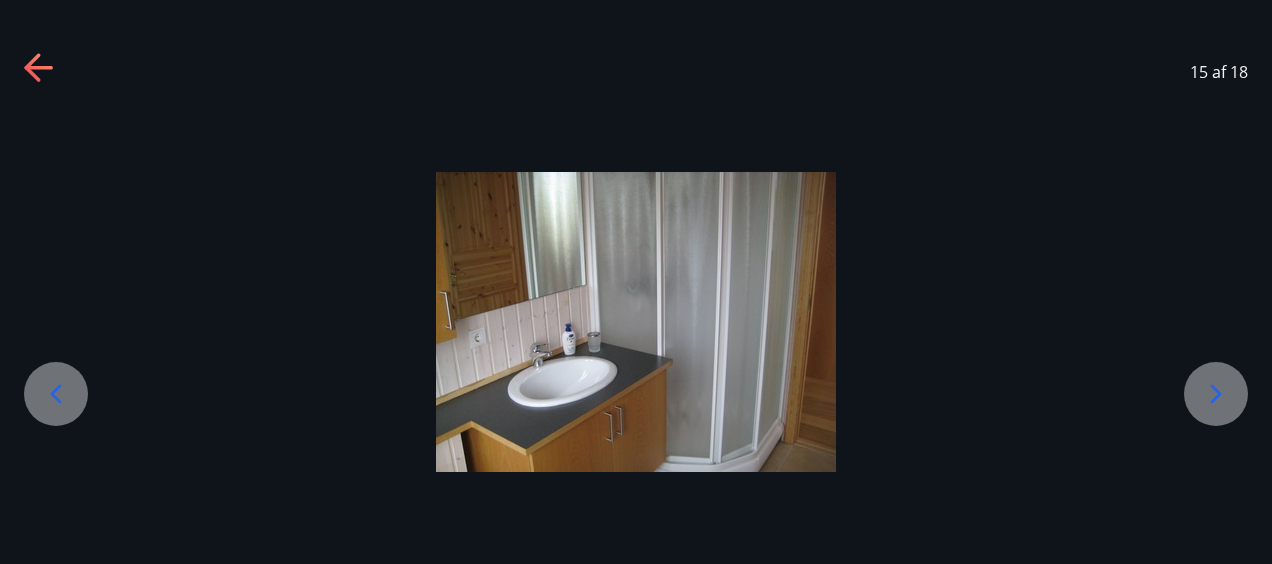 click 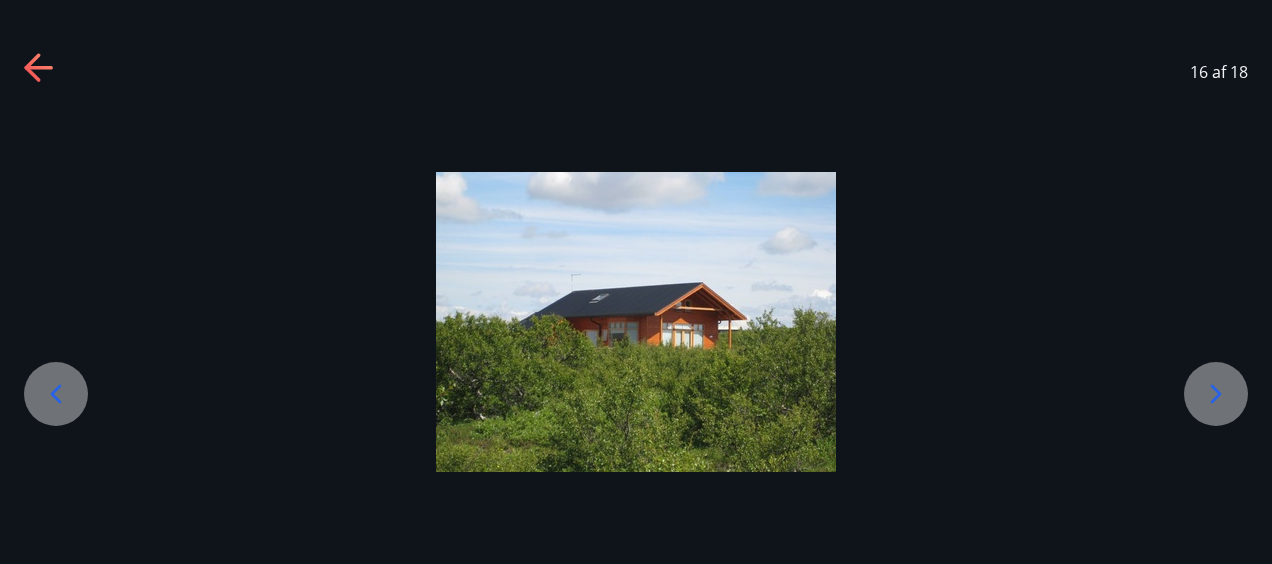 click 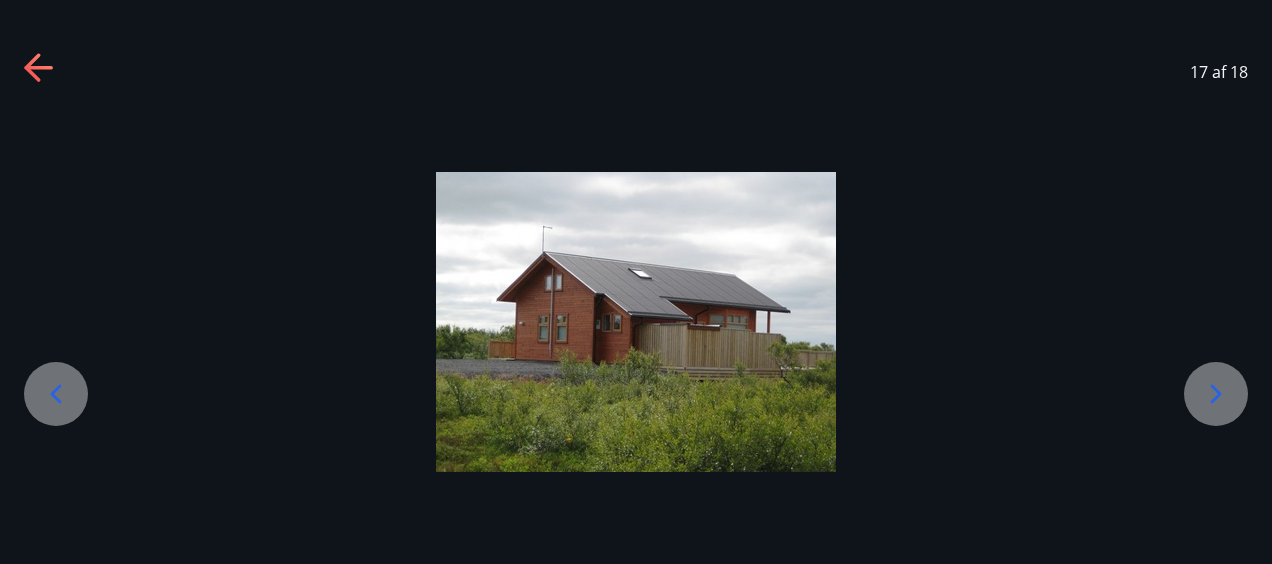 click 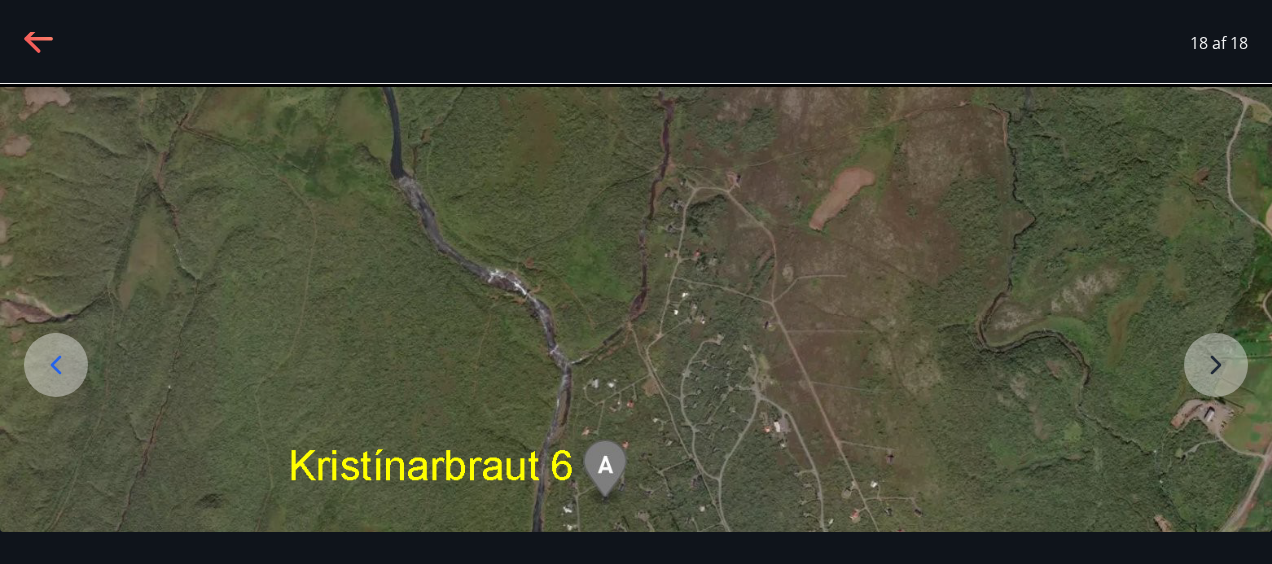 scroll, scrollTop: 0, scrollLeft: 0, axis: both 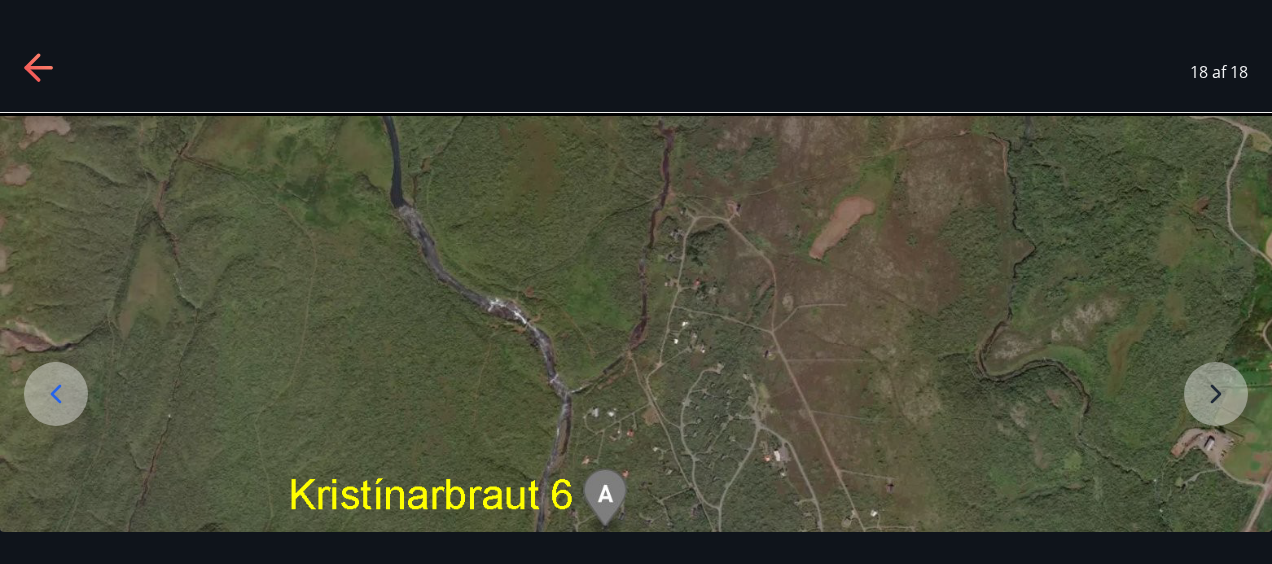 click 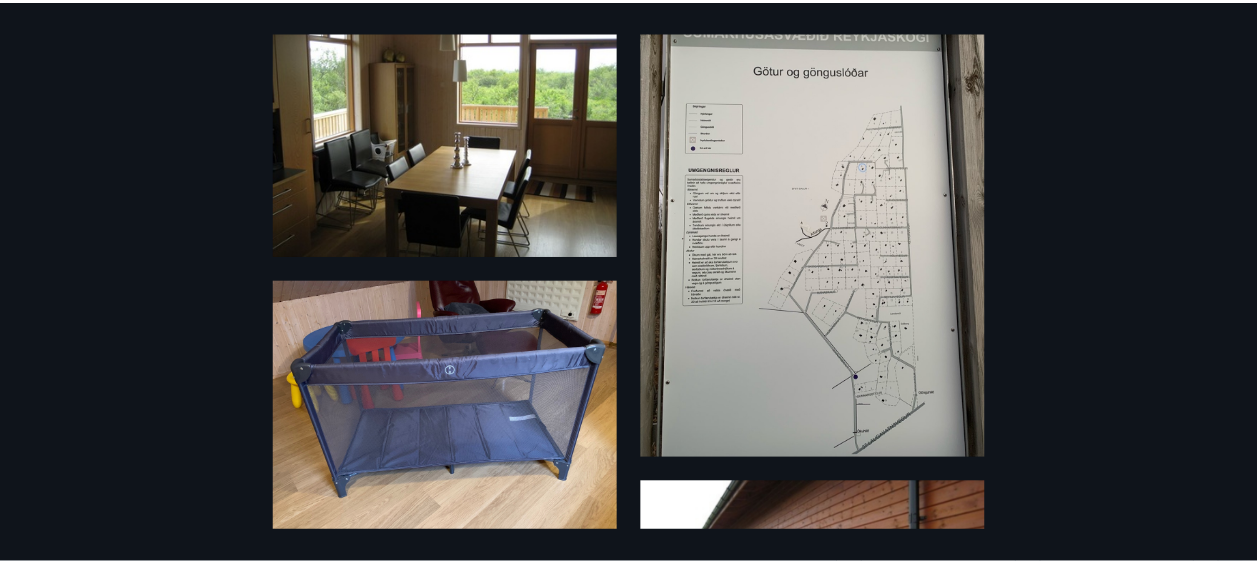 scroll, scrollTop: 0, scrollLeft: 0, axis: both 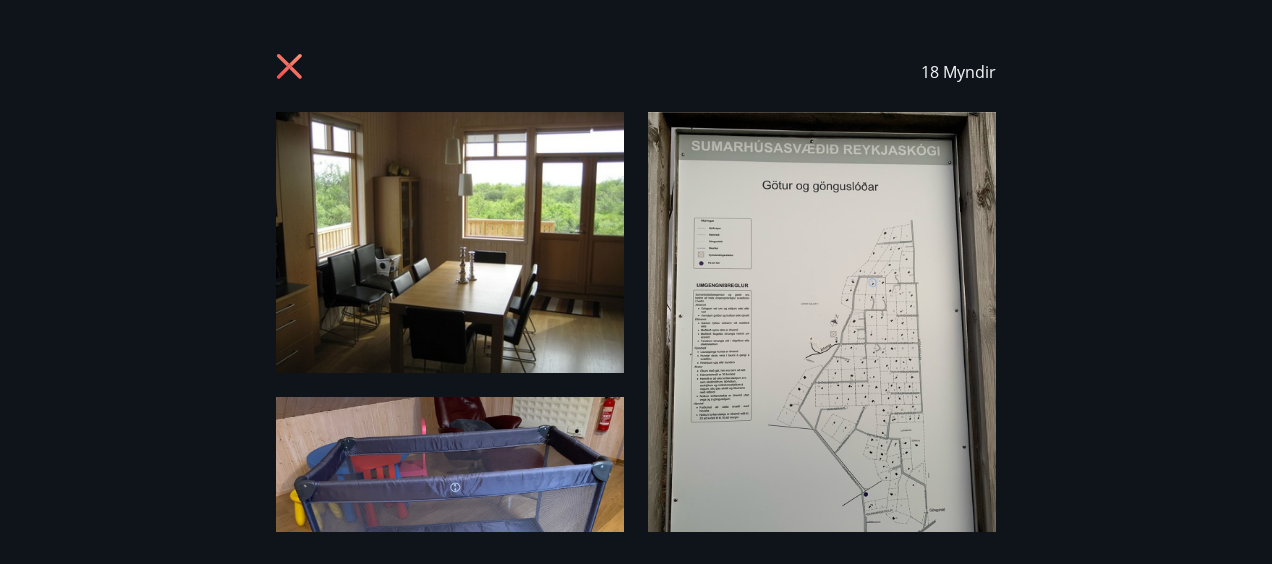 click 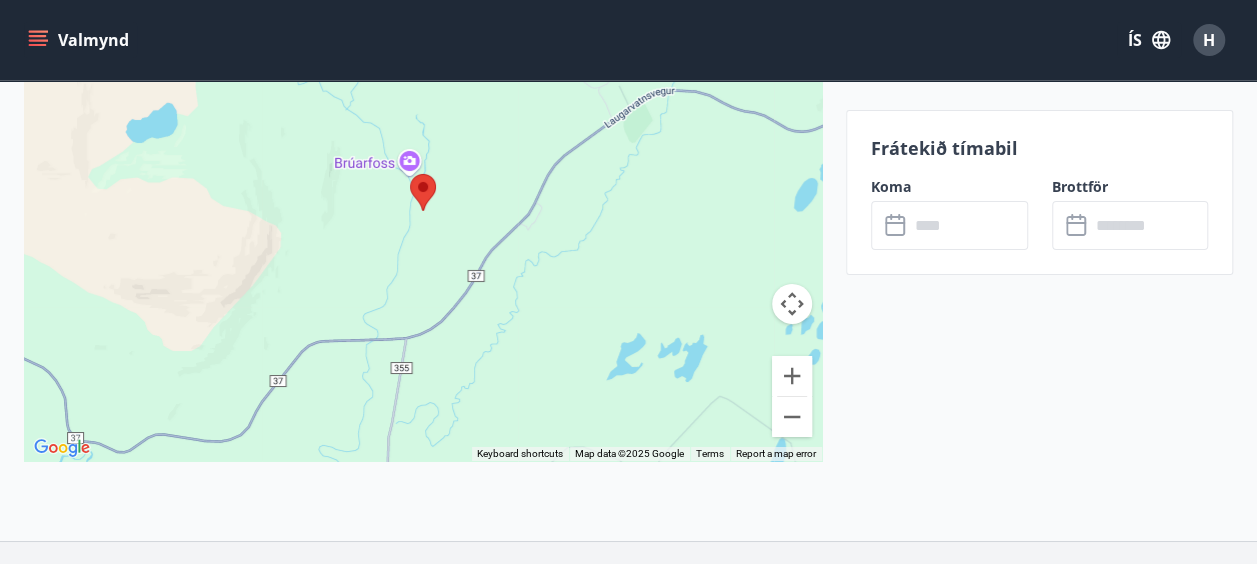 scroll, scrollTop: 3400, scrollLeft: 0, axis: vertical 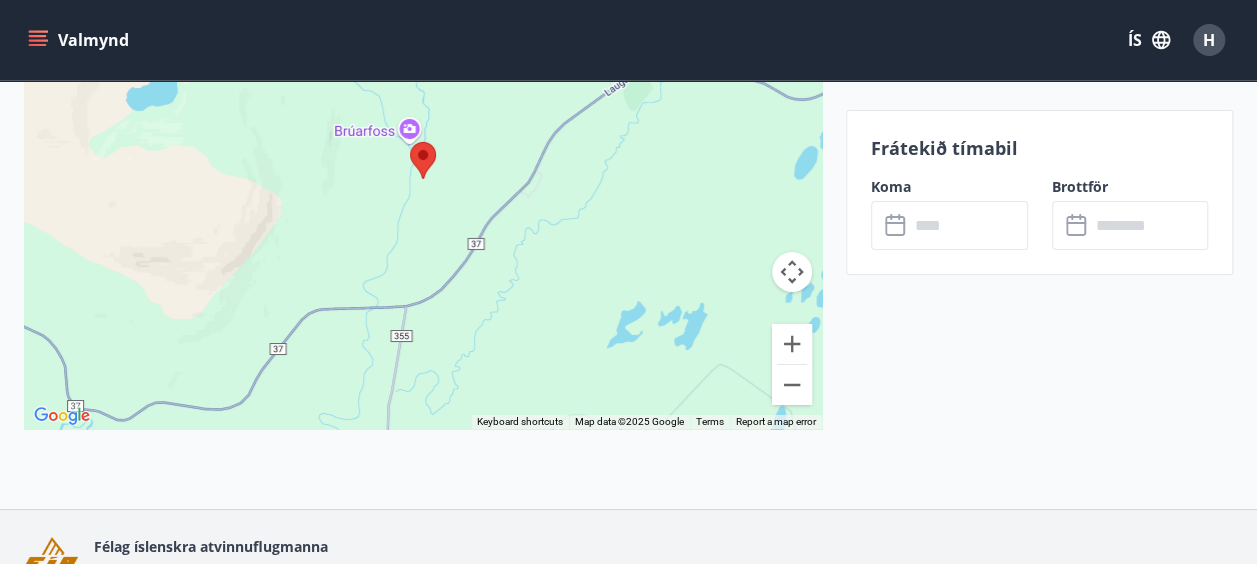 click at bounding box center (423, 179) 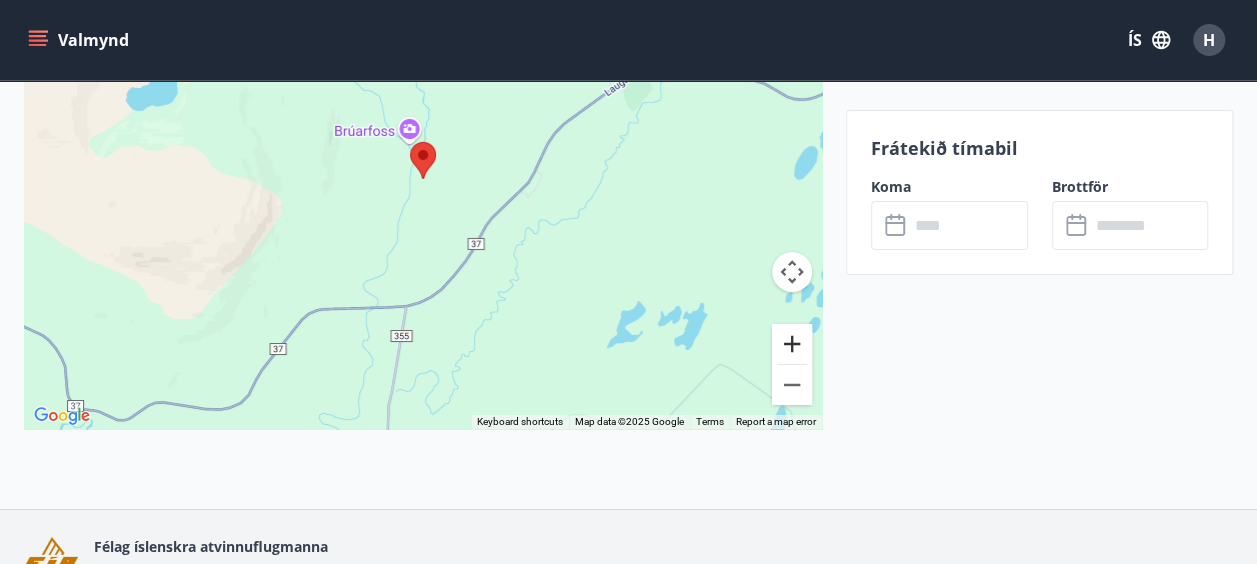 click at bounding box center [792, 344] 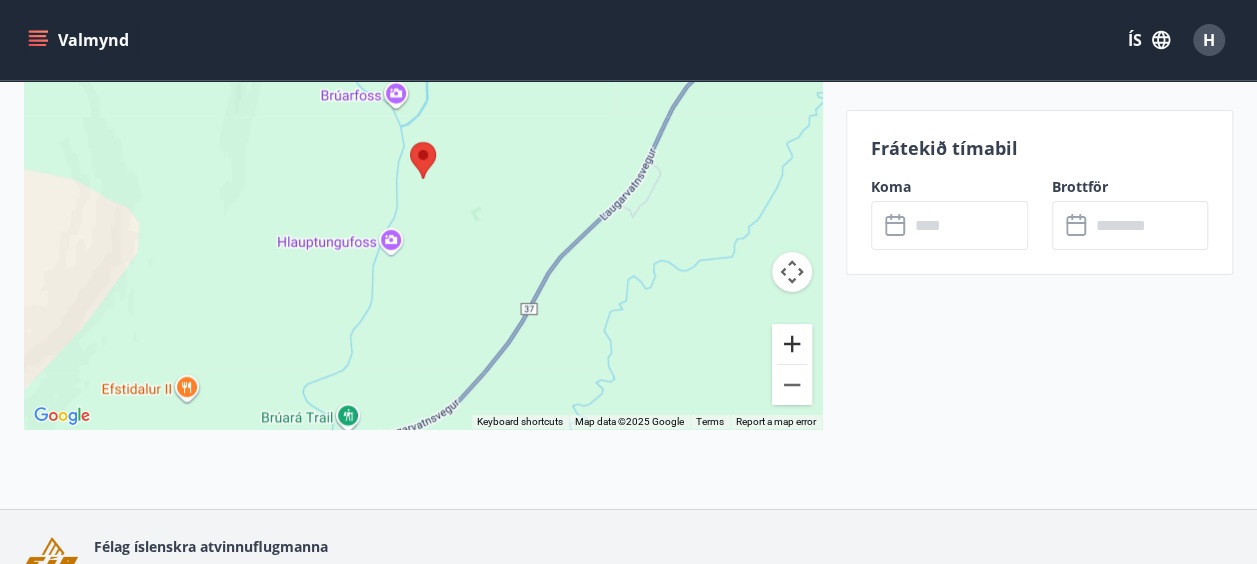 click at bounding box center [792, 344] 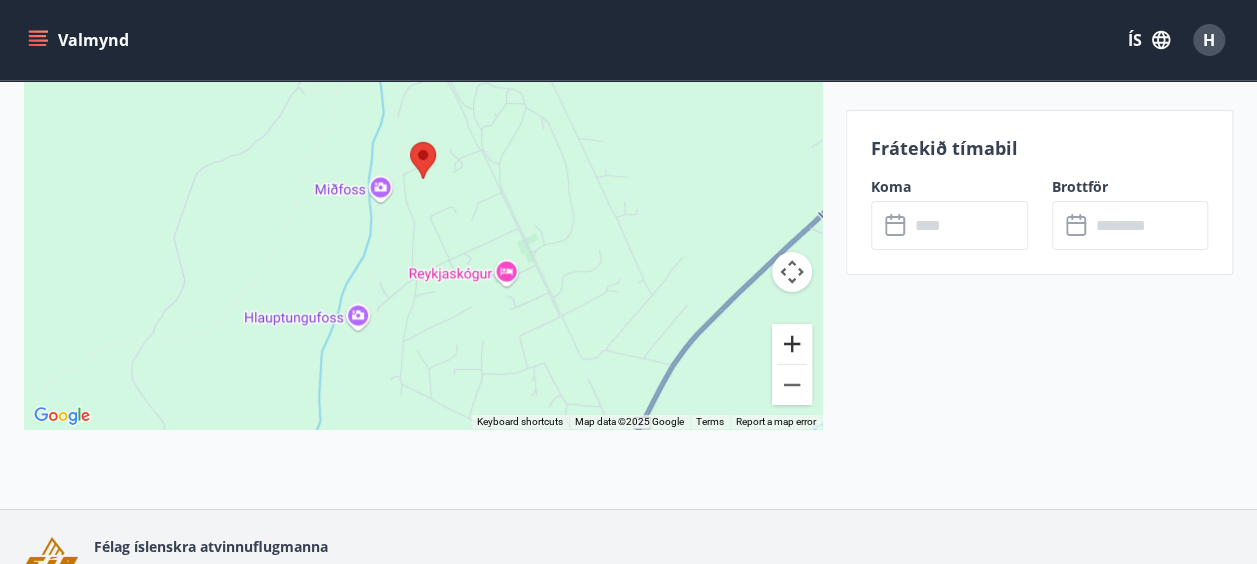 click at bounding box center [792, 344] 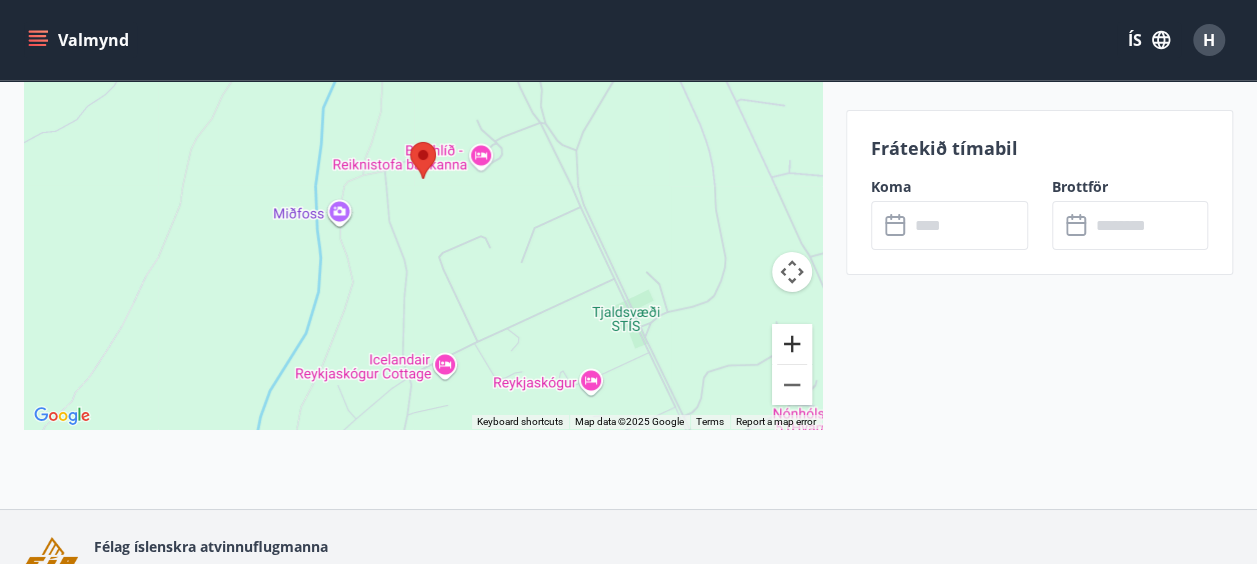 click at bounding box center [792, 344] 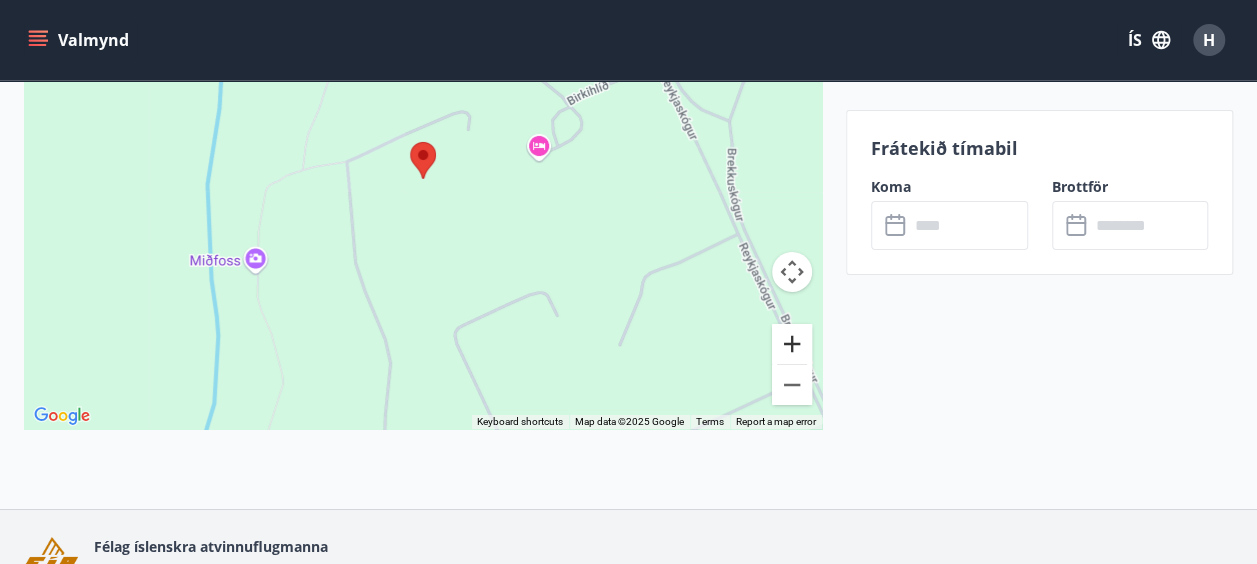 click at bounding box center (792, 344) 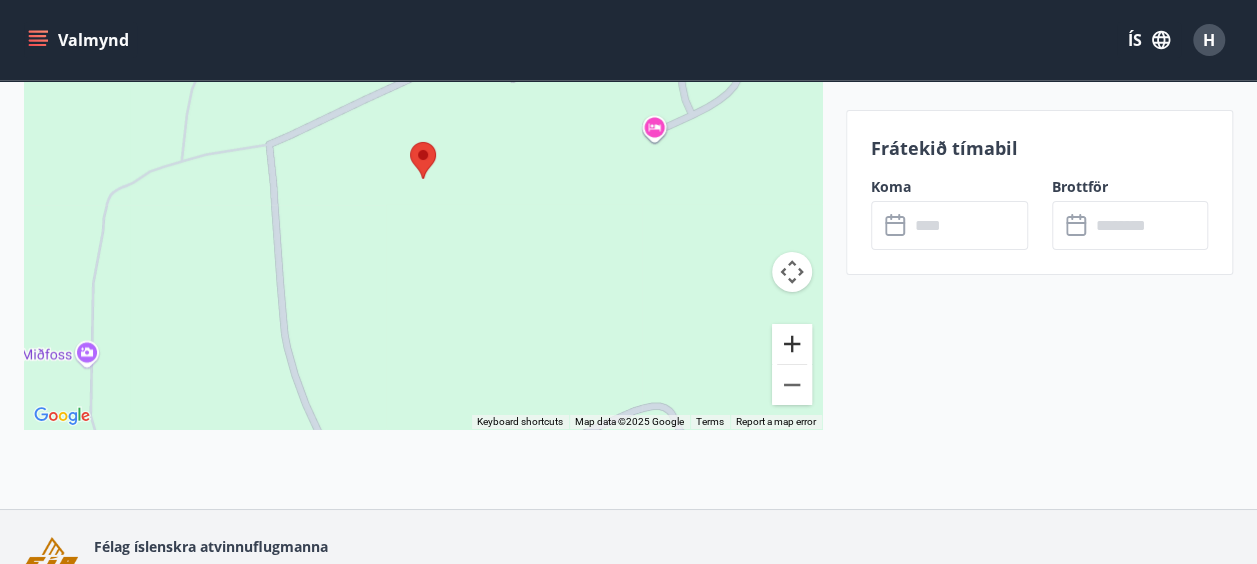 click at bounding box center [792, 344] 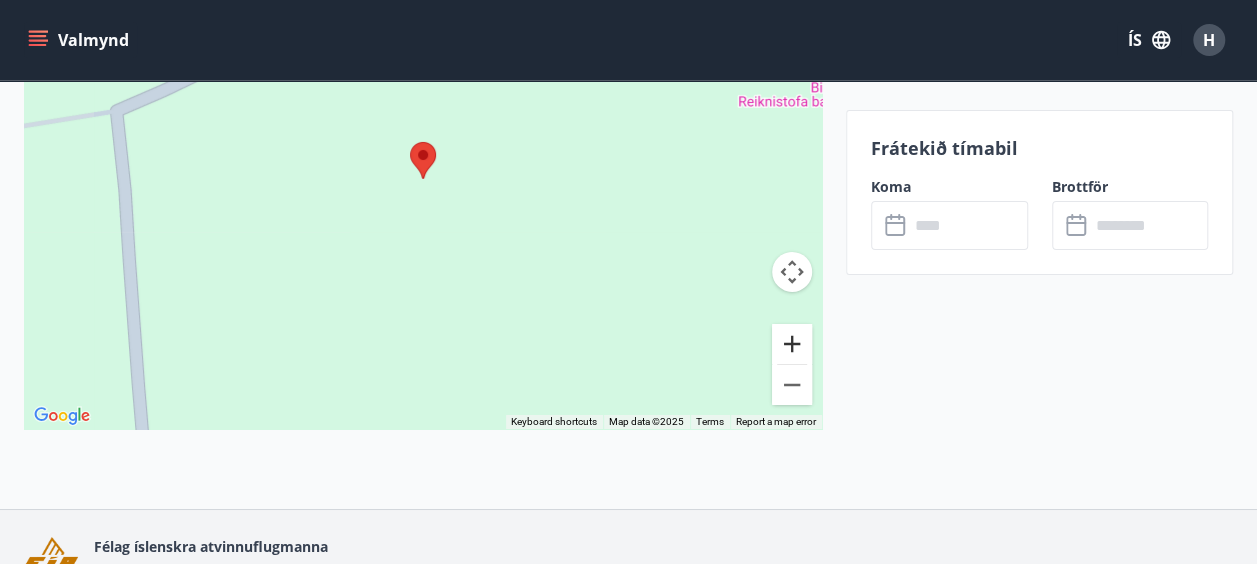click at bounding box center (792, 344) 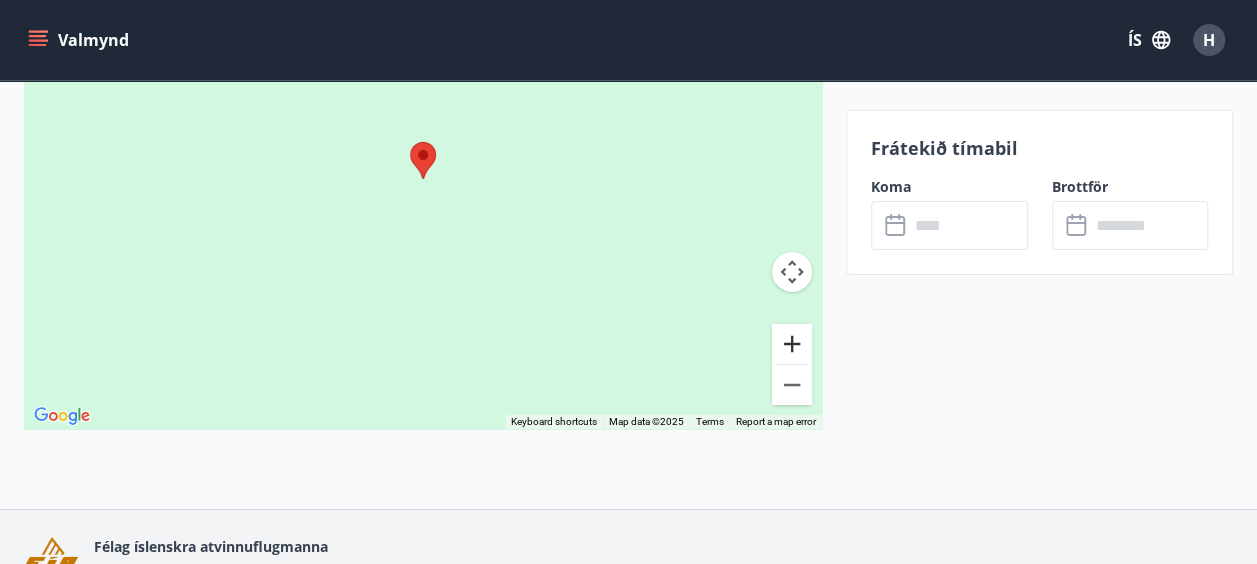 click at bounding box center [792, 344] 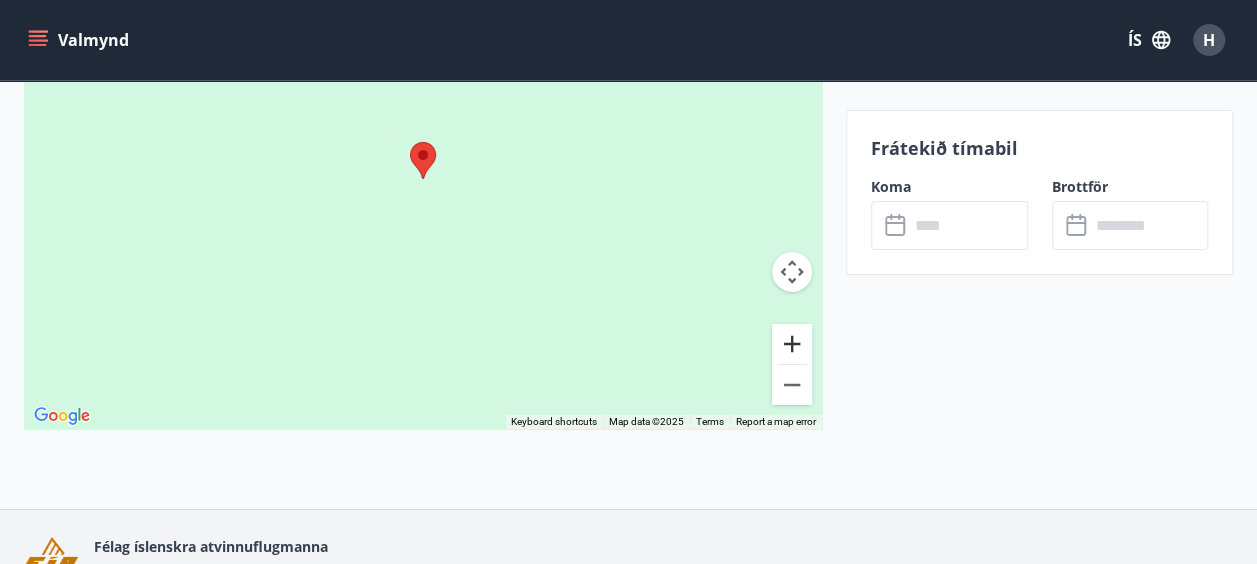 click at bounding box center (792, 344) 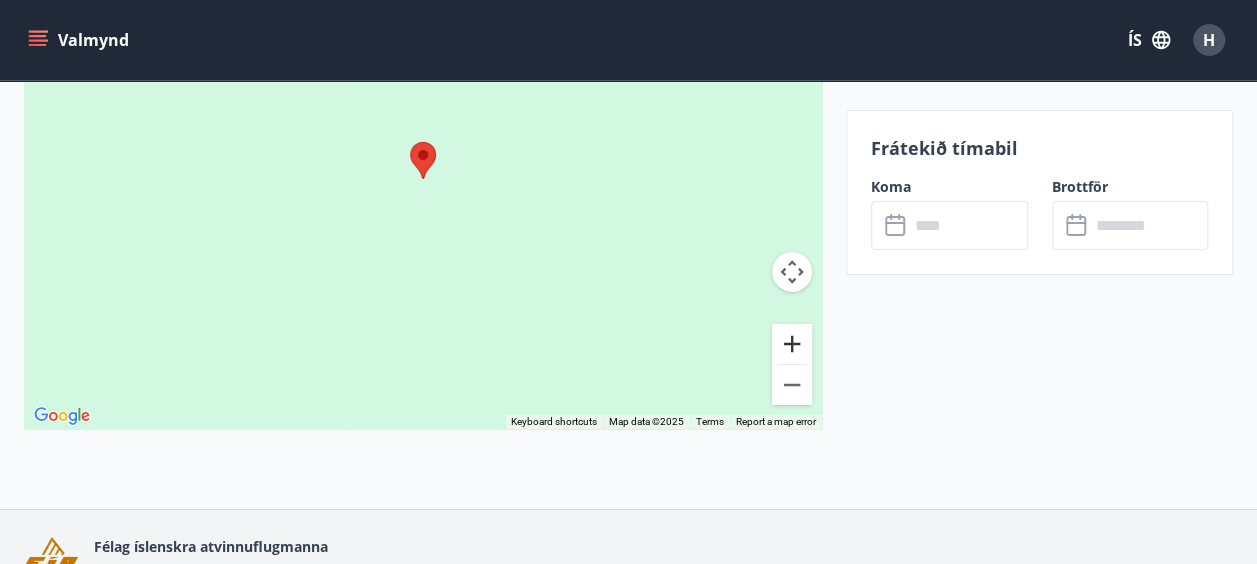 click at bounding box center (792, 344) 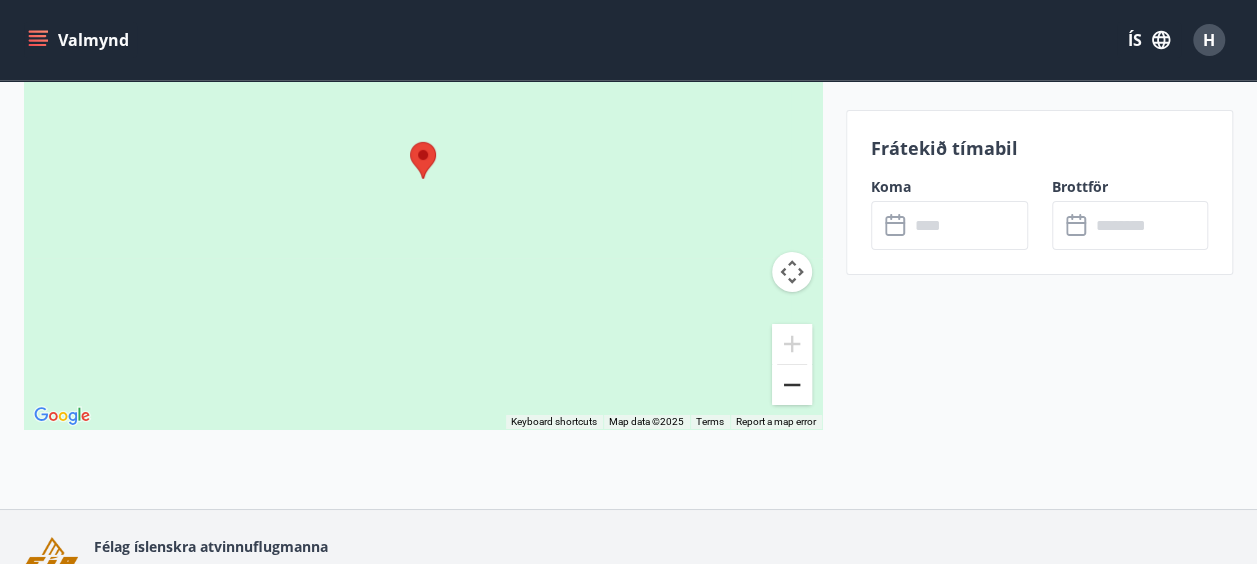 click at bounding box center (792, 385) 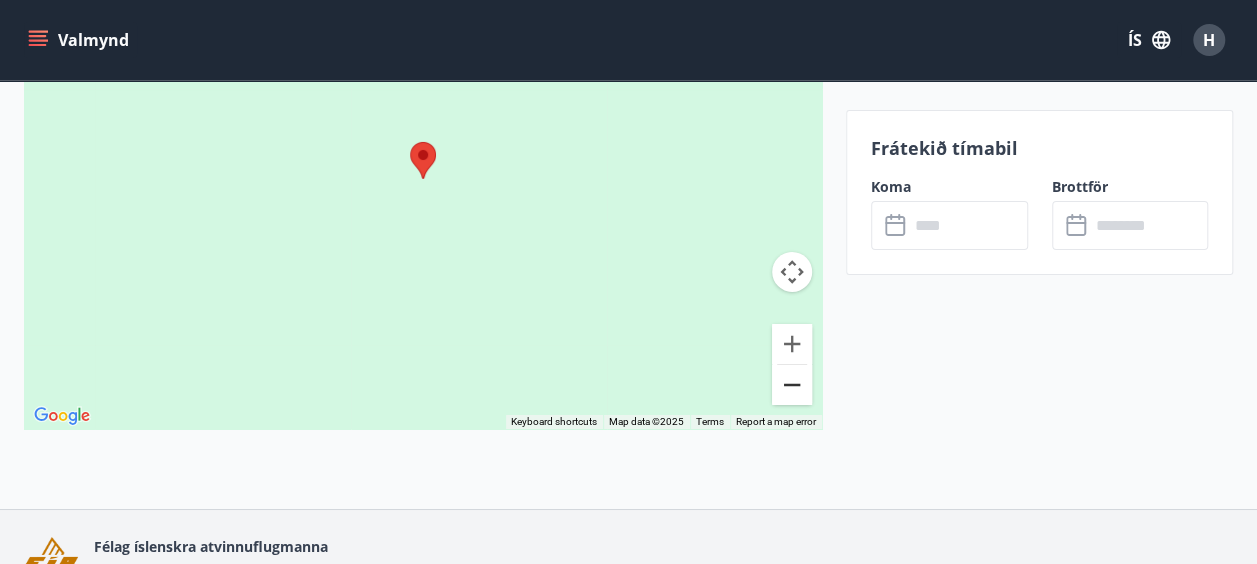 click at bounding box center [792, 385] 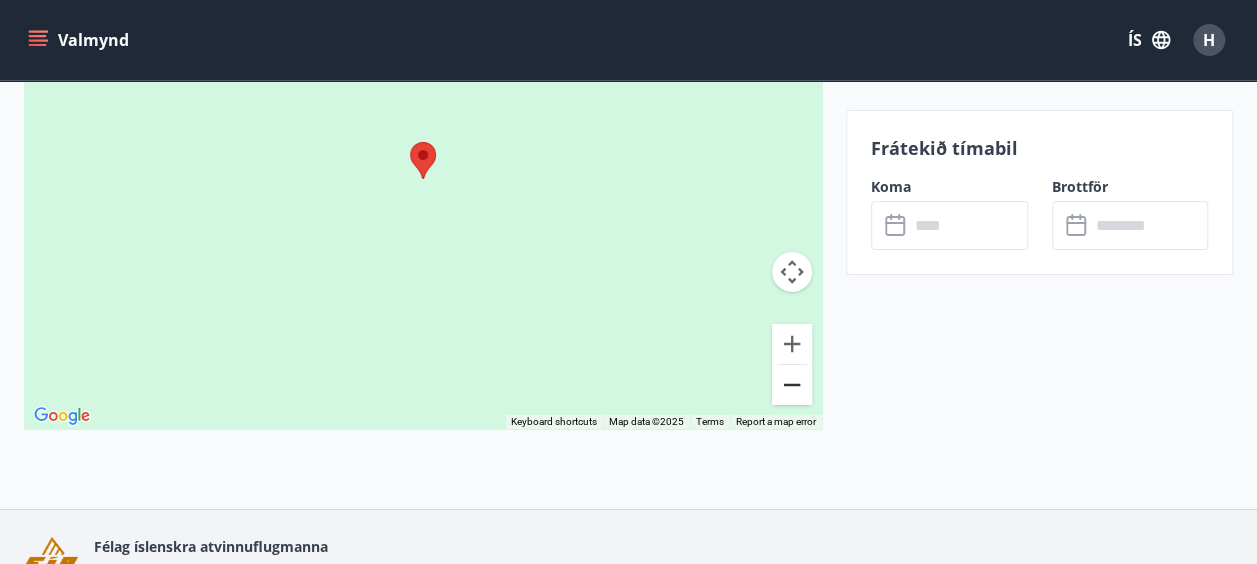 click at bounding box center [792, 385] 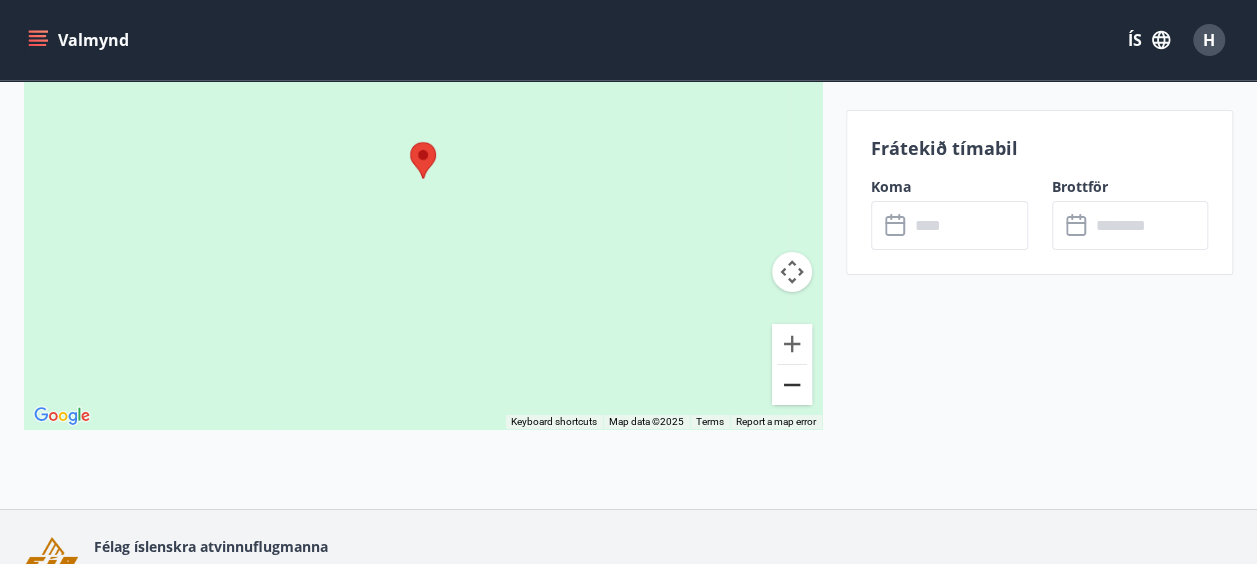 click at bounding box center (792, 385) 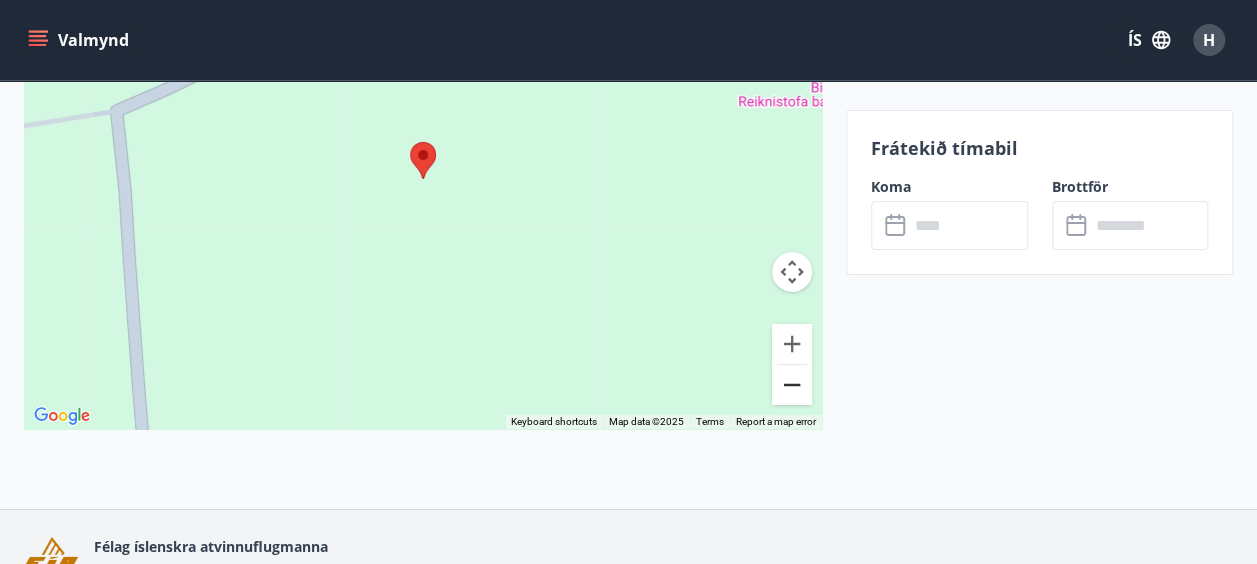 click at bounding box center [792, 385] 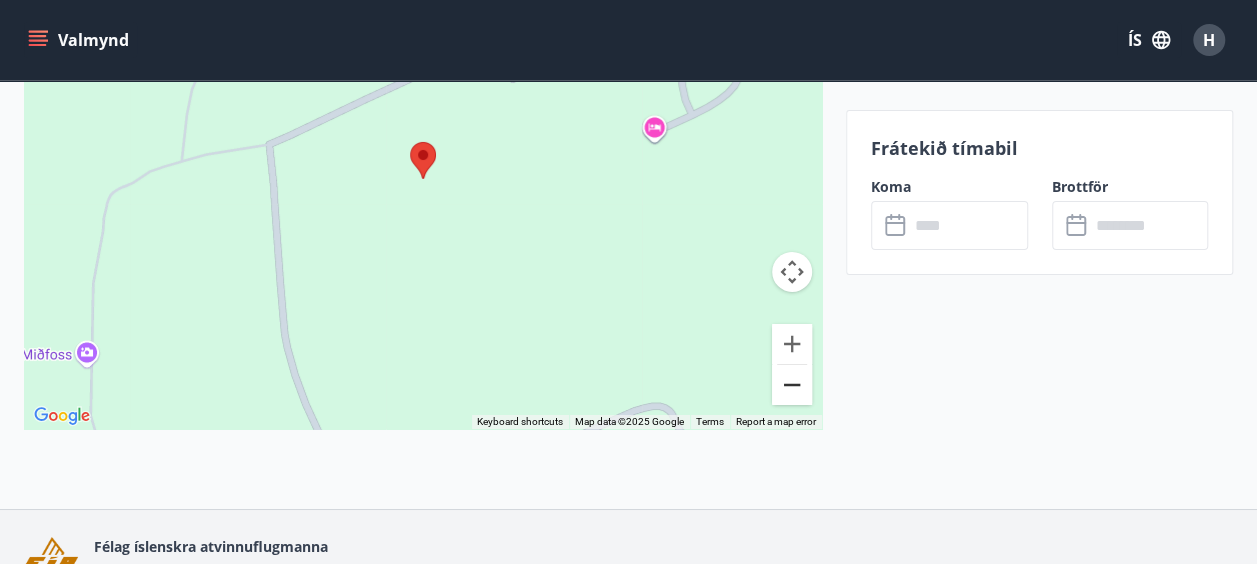 click at bounding box center (792, 385) 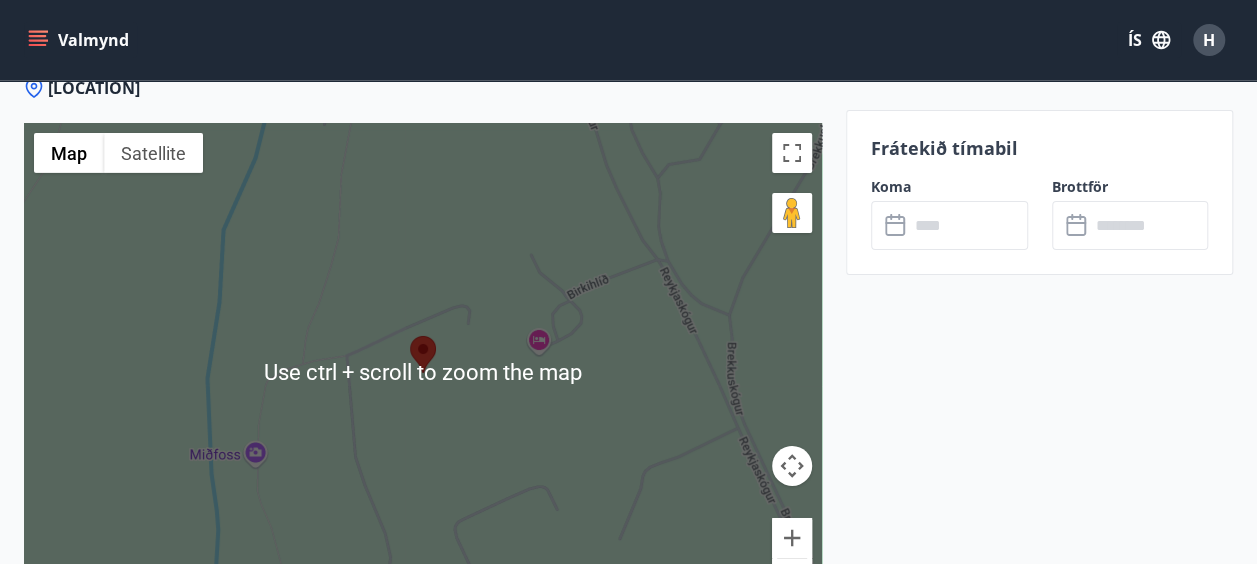 scroll, scrollTop: 3200, scrollLeft: 0, axis: vertical 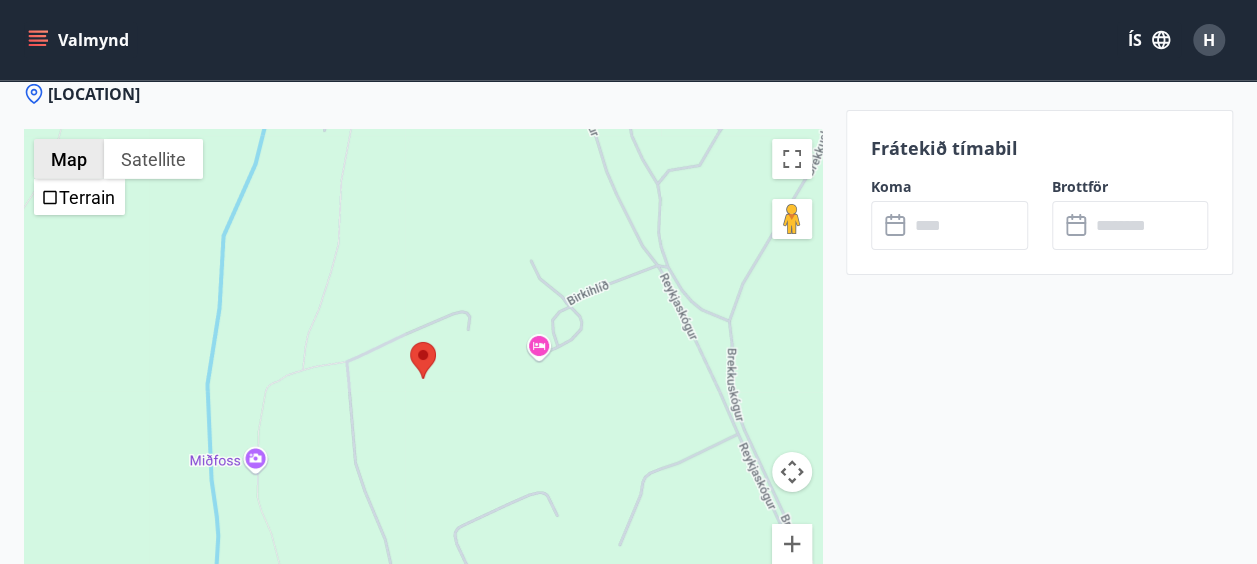 click on "Map" at bounding box center [69, 159] 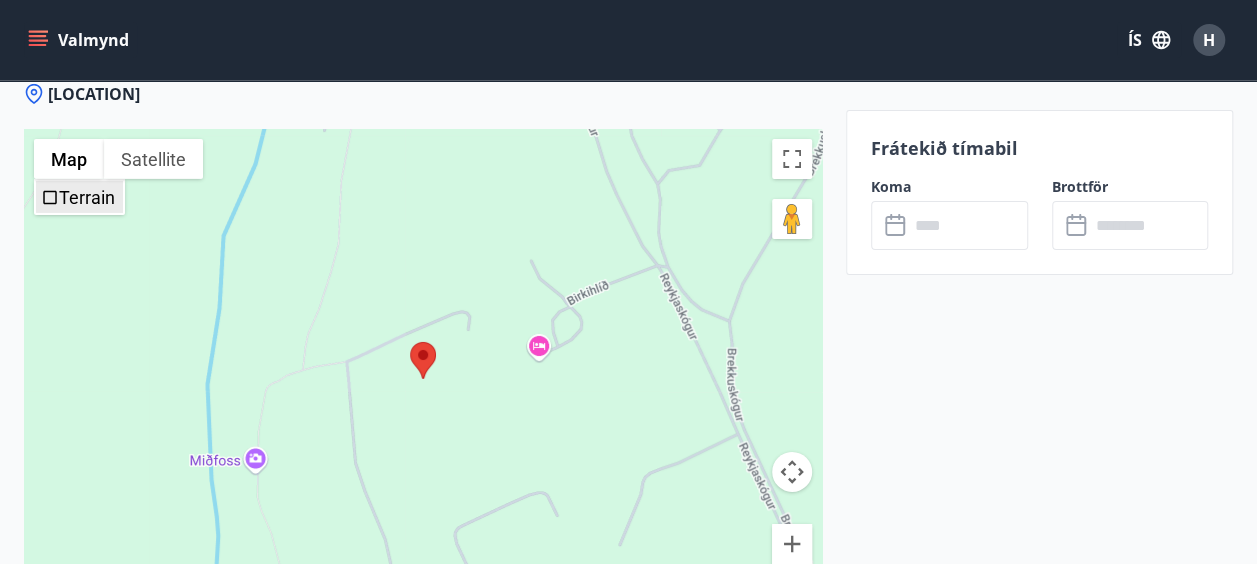 click on "Terrain" at bounding box center (87, 197) 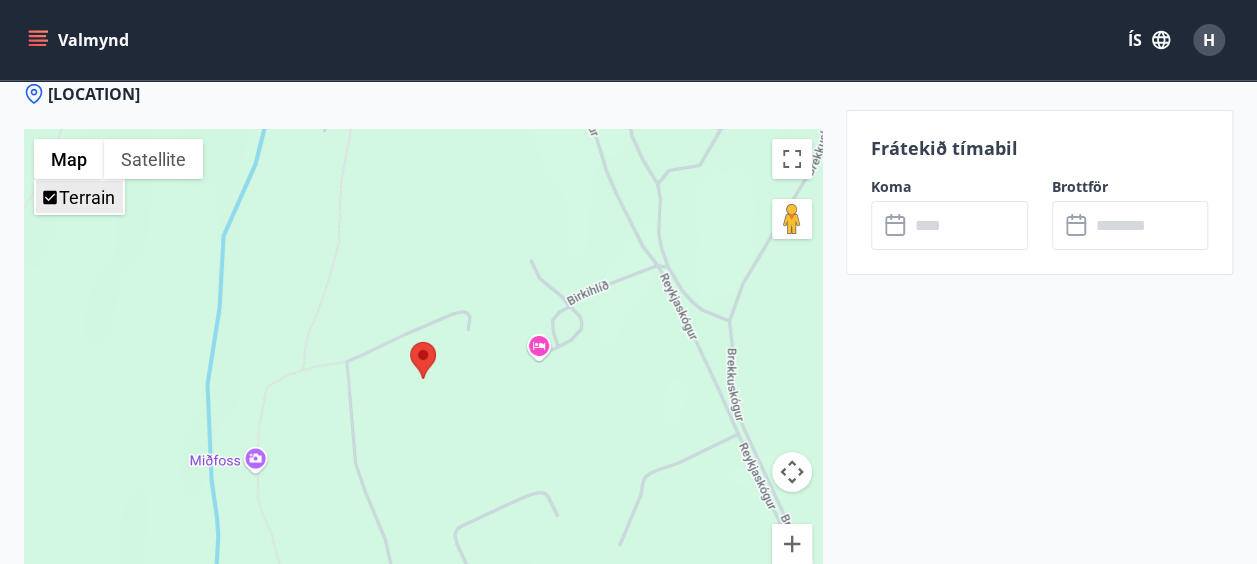 click on "Terrain" at bounding box center (87, 197) 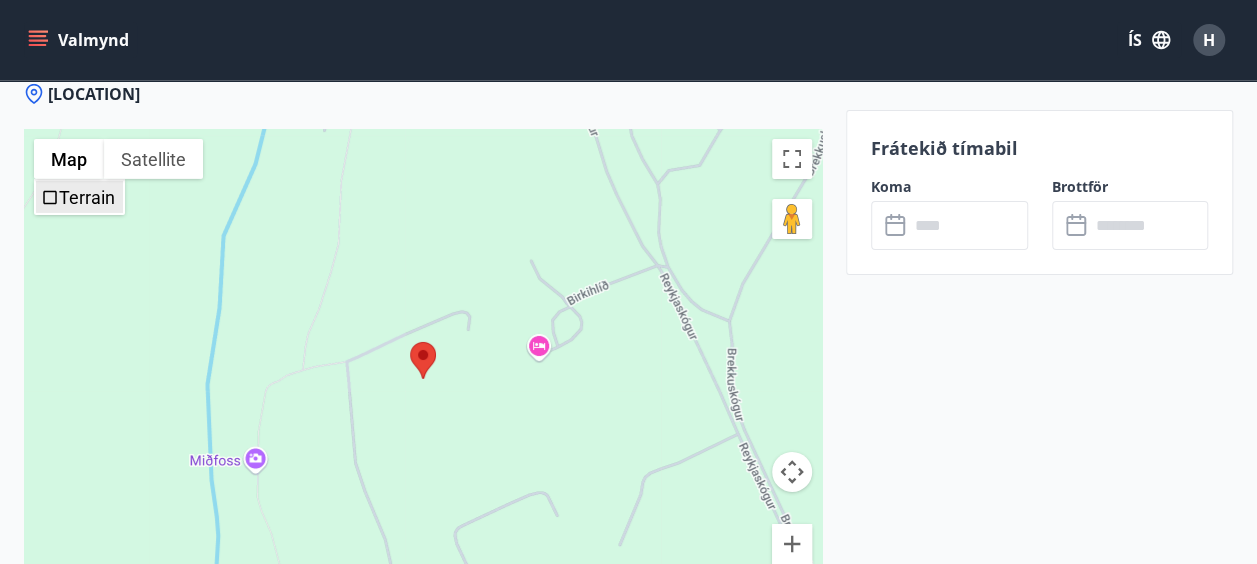 click on "Terrain" at bounding box center (87, 197) 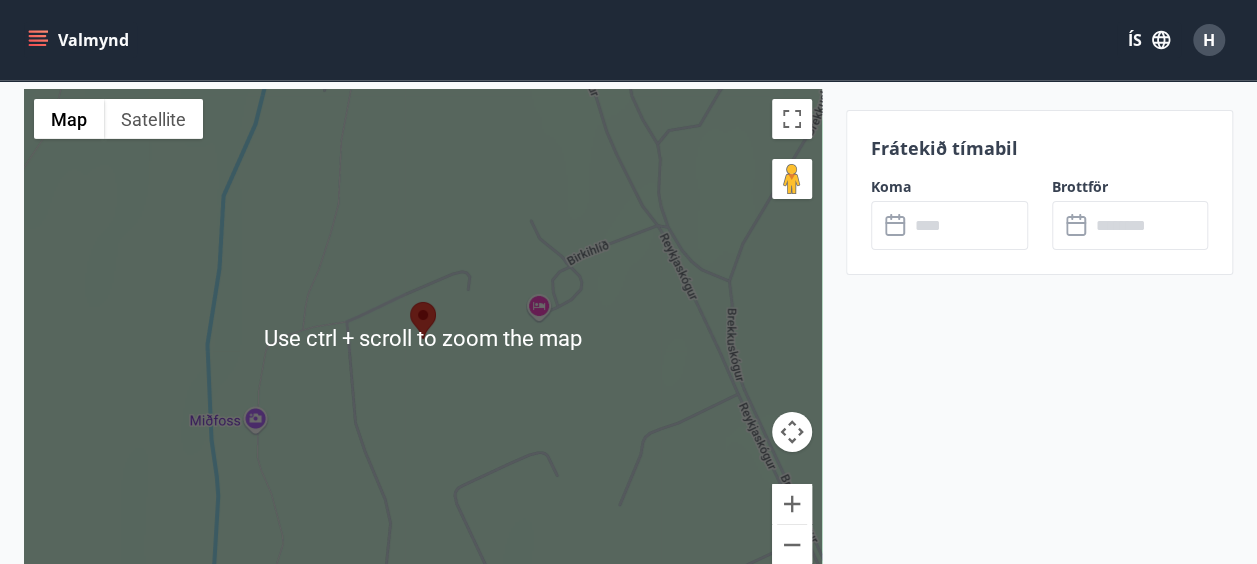 scroll, scrollTop: 3200, scrollLeft: 0, axis: vertical 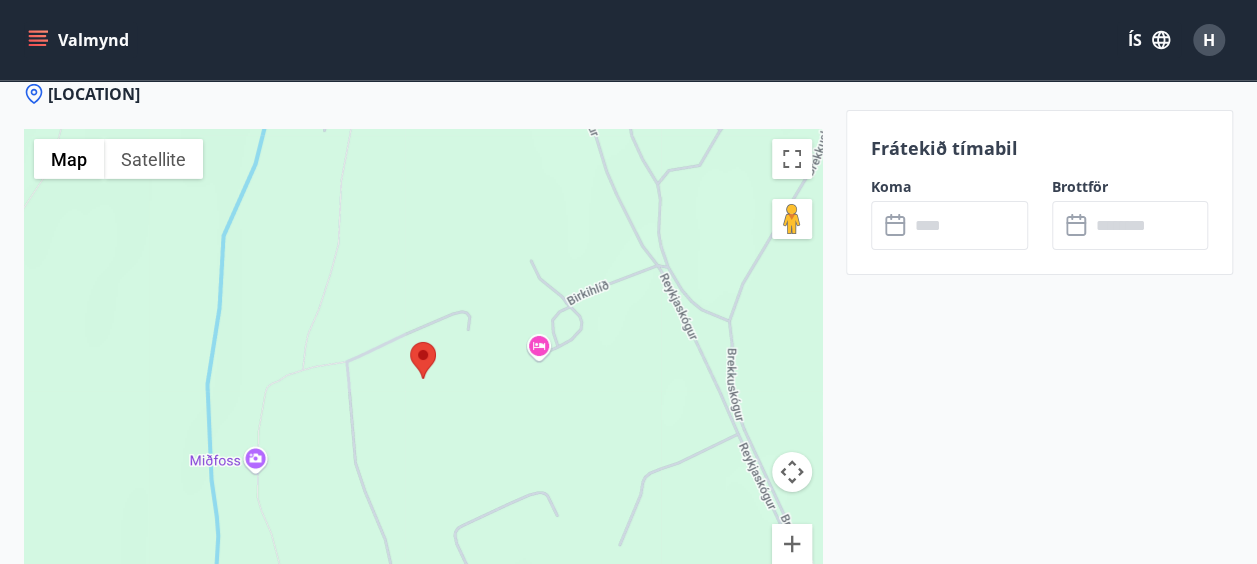 type 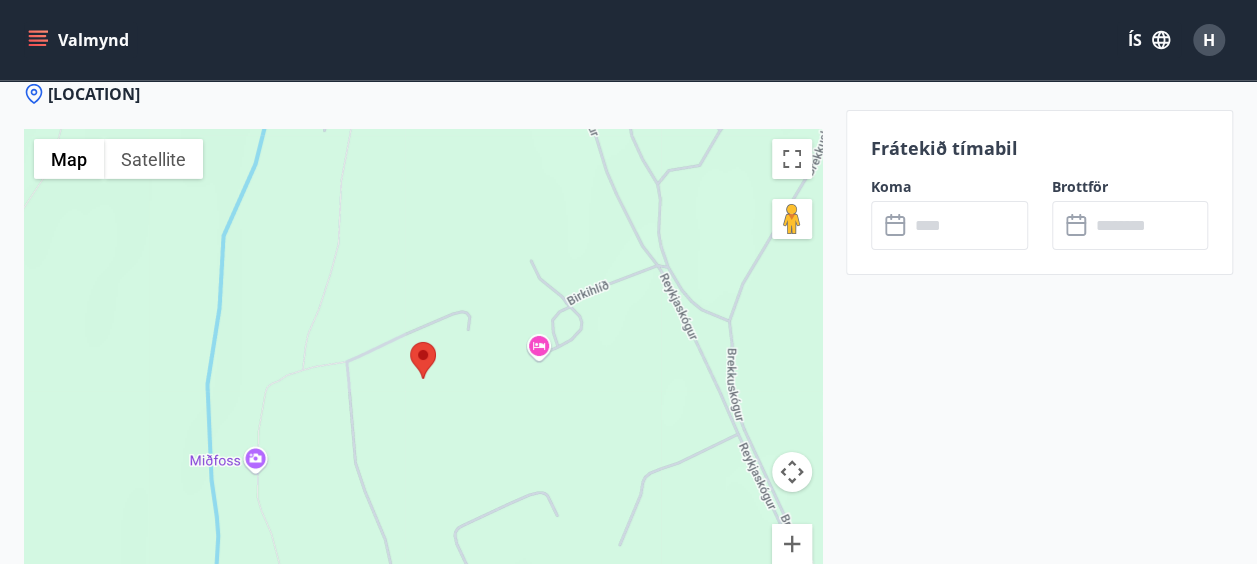 type 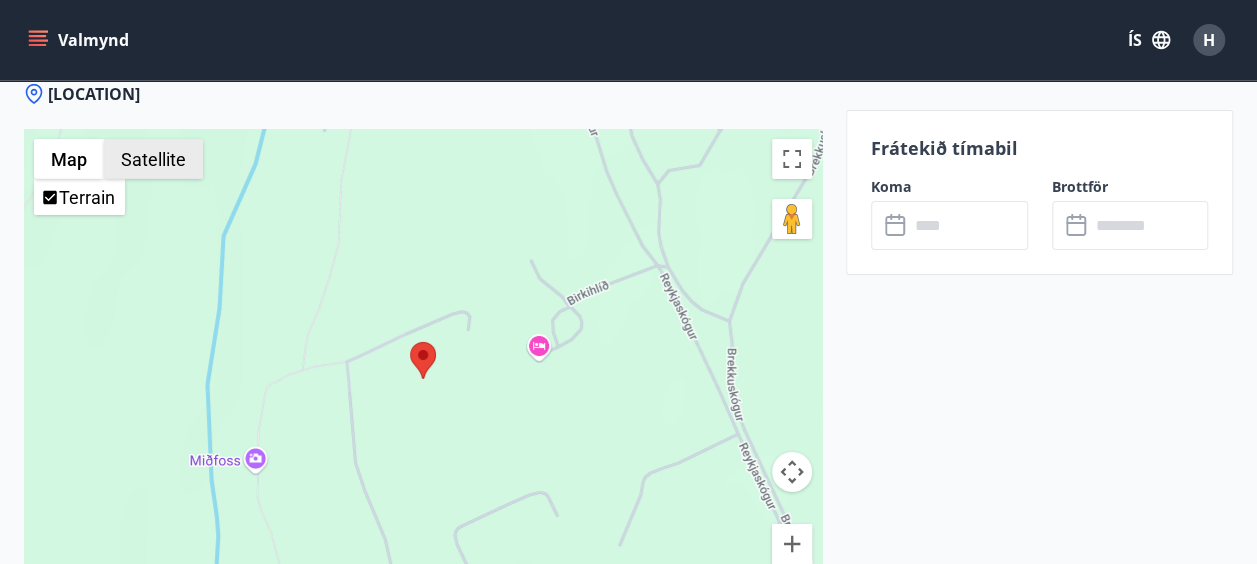 click on "Satellite" at bounding box center [153, 159] 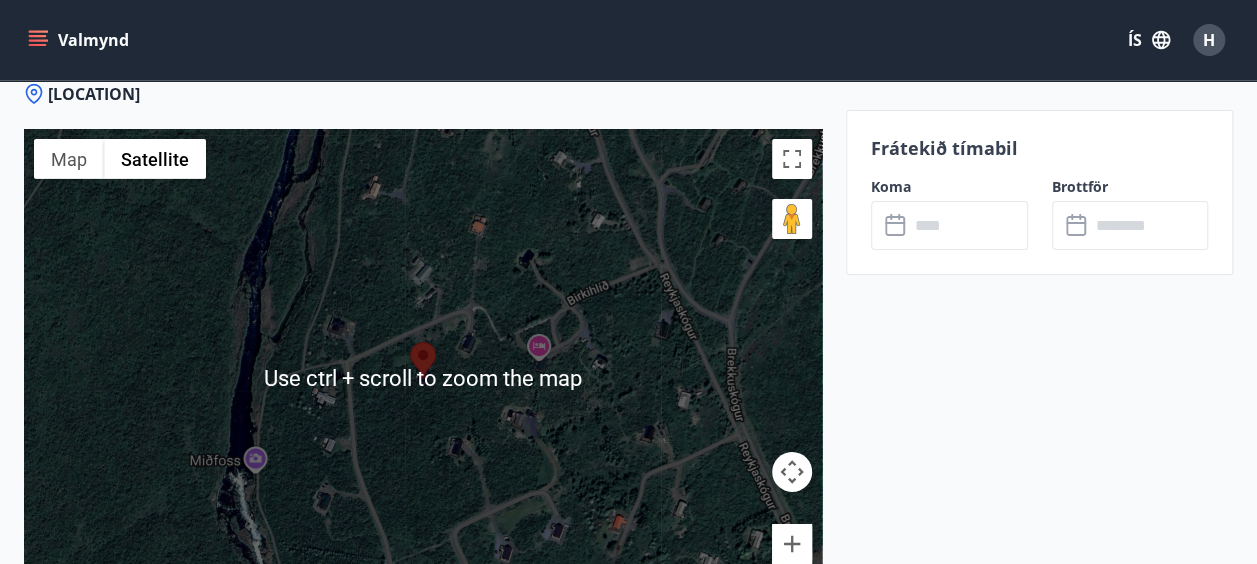 scroll, scrollTop: 3300, scrollLeft: 0, axis: vertical 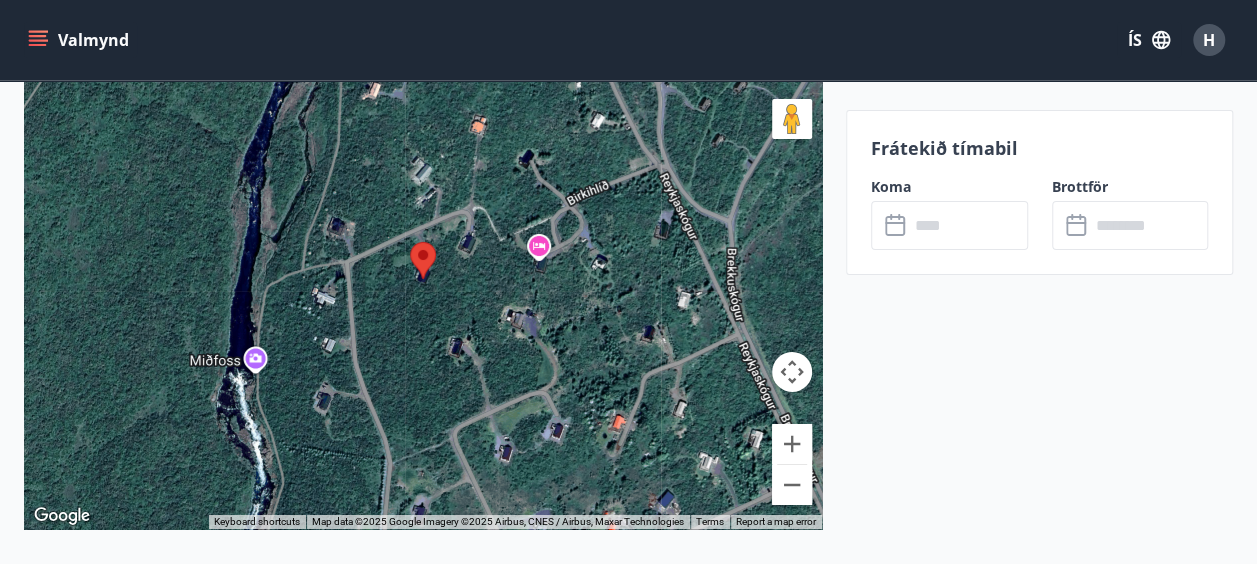 type 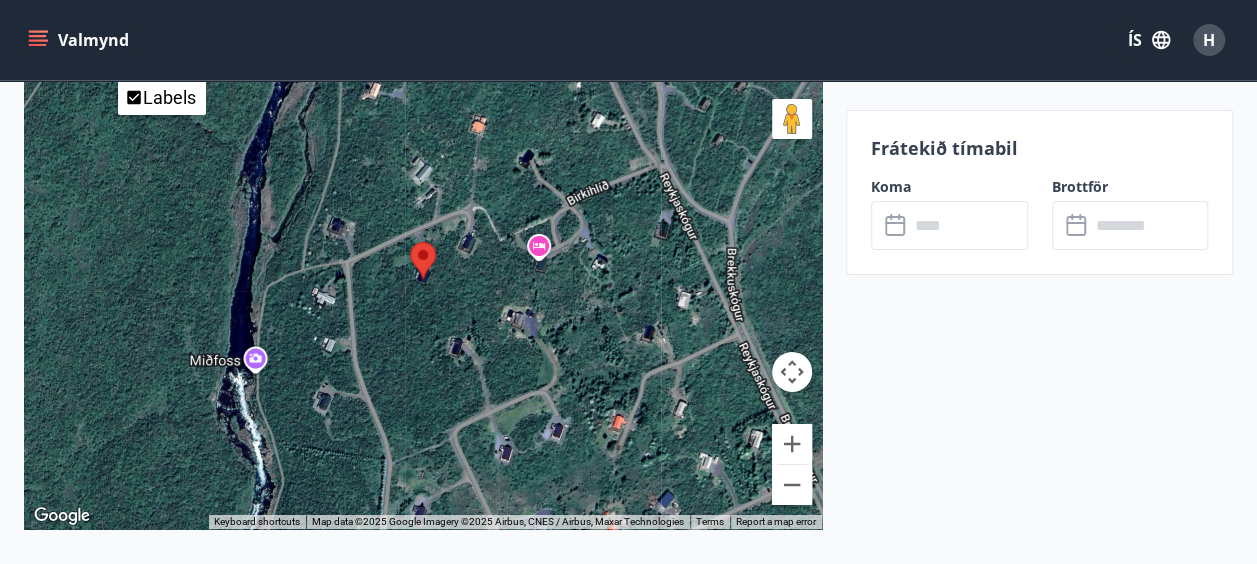 type 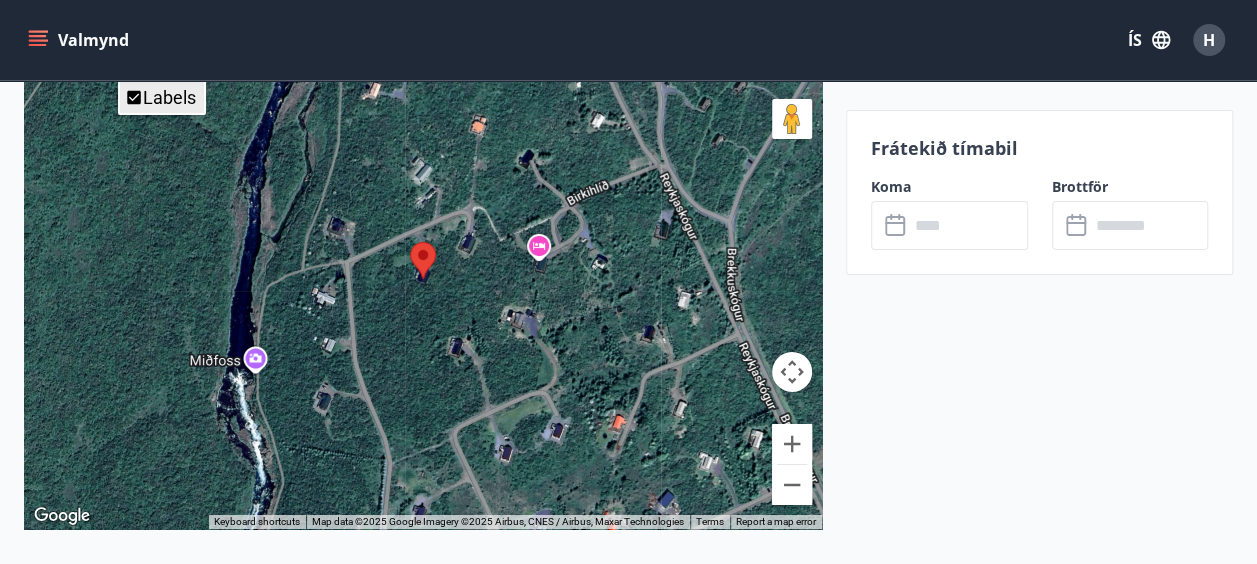 click on "Labels" at bounding box center (169, 97) 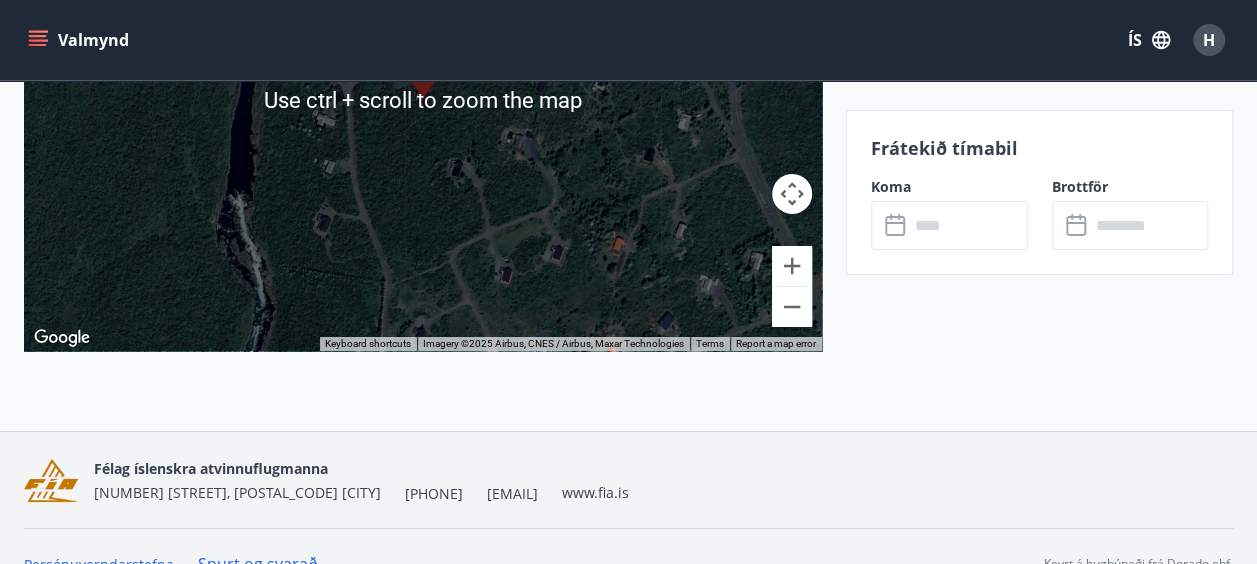 scroll, scrollTop: 3500, scrollLeft: 0, axis: vertical 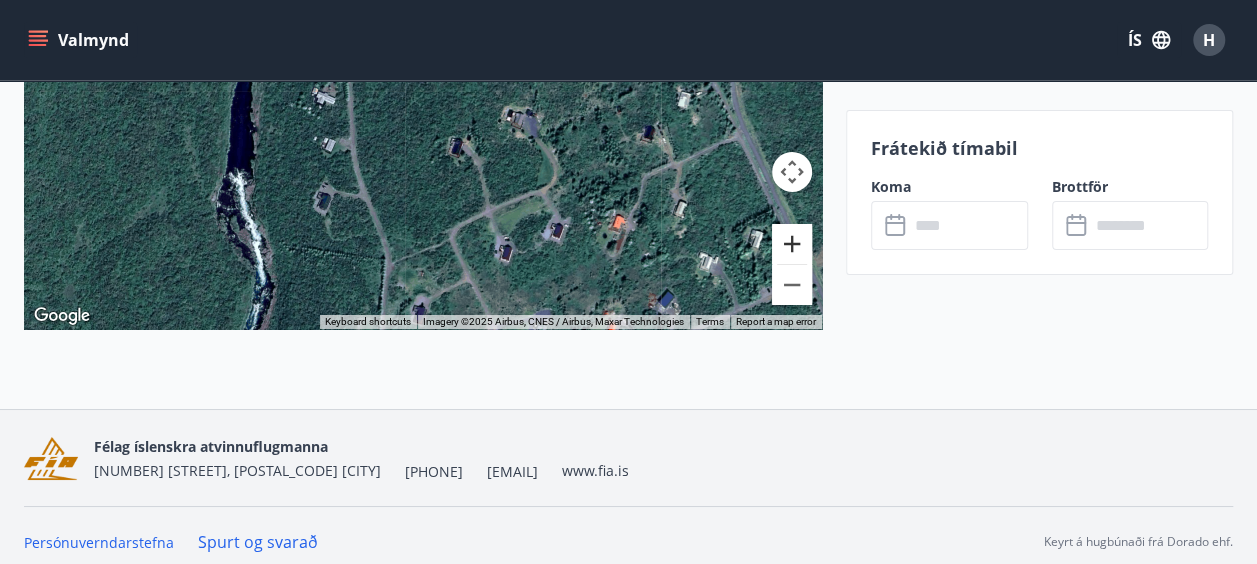 click at bounding box center [792, 244] 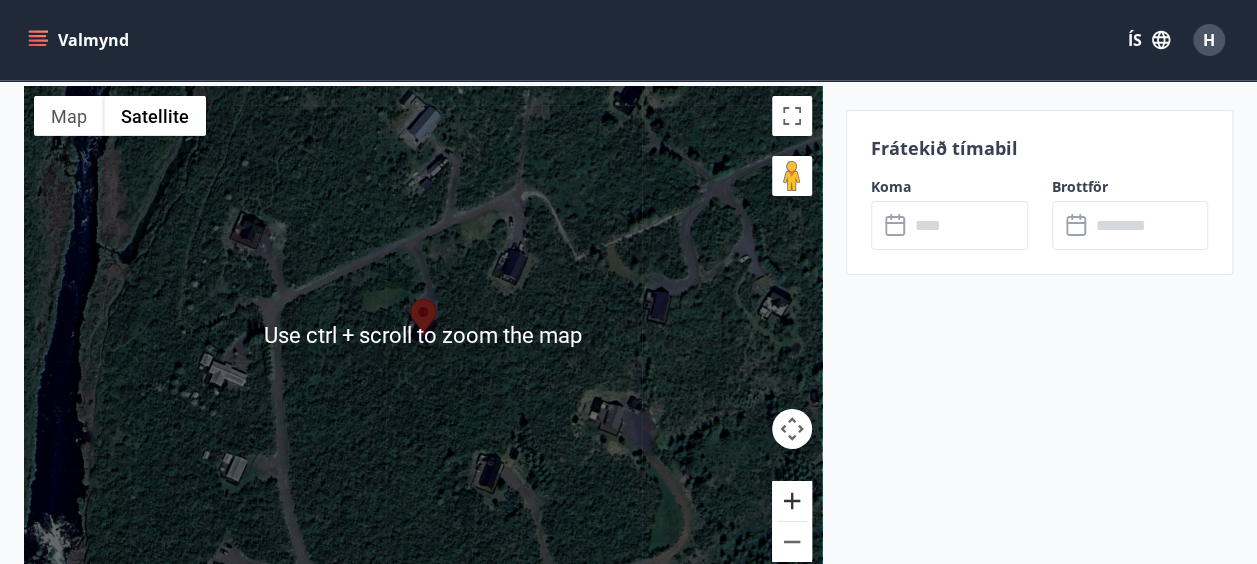 scroll, scrollTop: 3334, scrollLeft: 0, axis: vertical 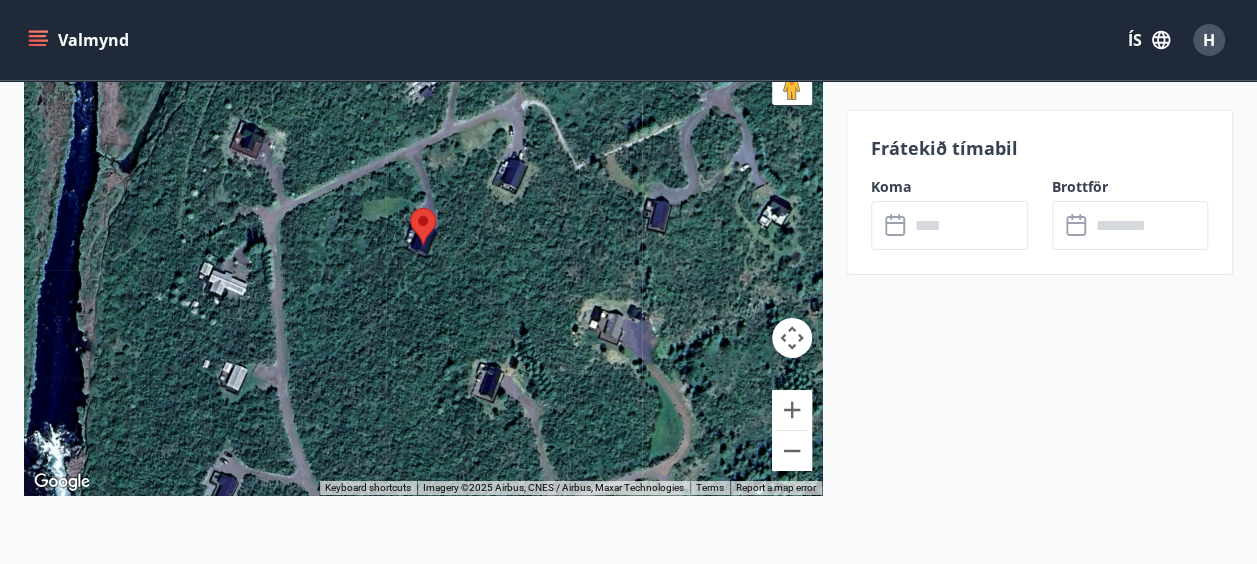 click at bounding box center [423, 245] 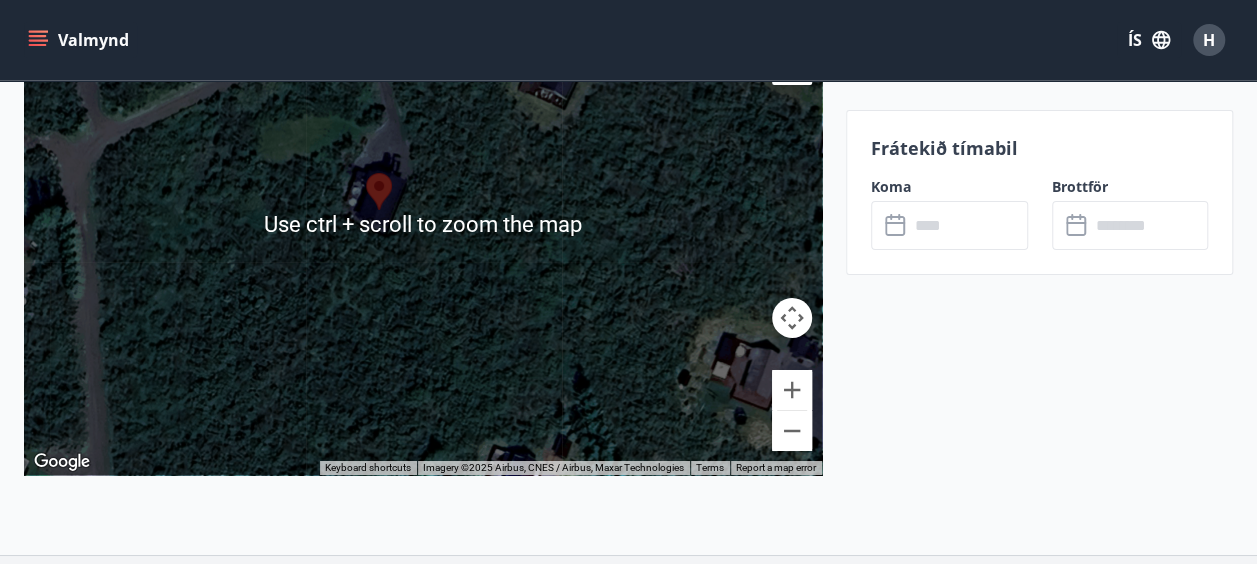 scroll, scrollTop: 3334, scrollLeft: 0, axis: vertical 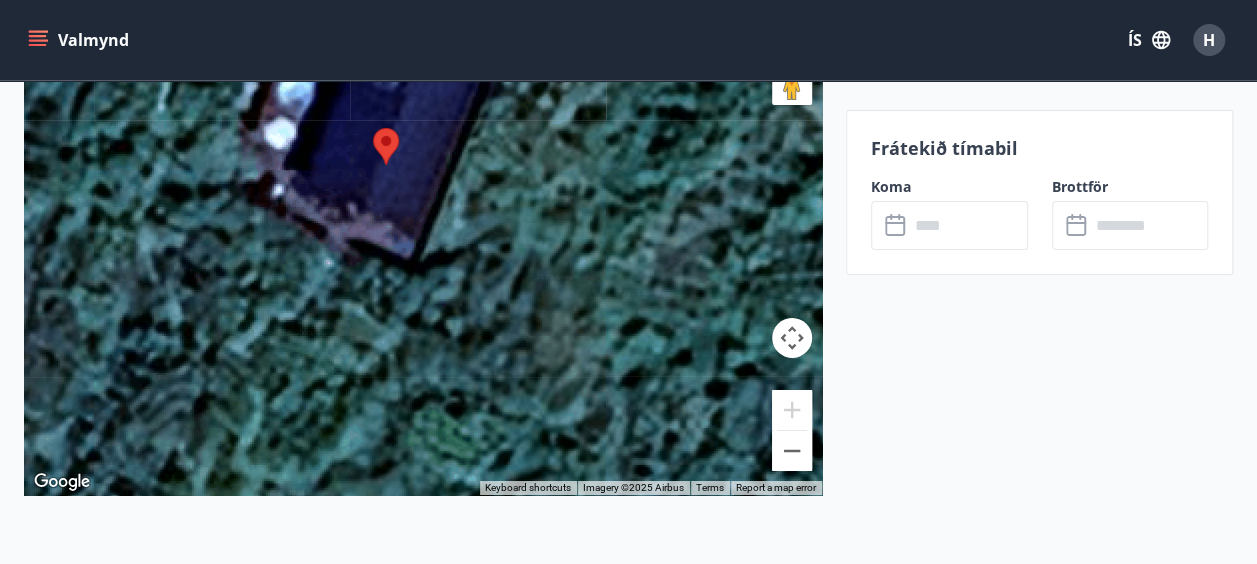 drag, startPoint x: 424, startPoint y: 266, endPoint x: 799, endPoint y: 356, distance: 385.6488 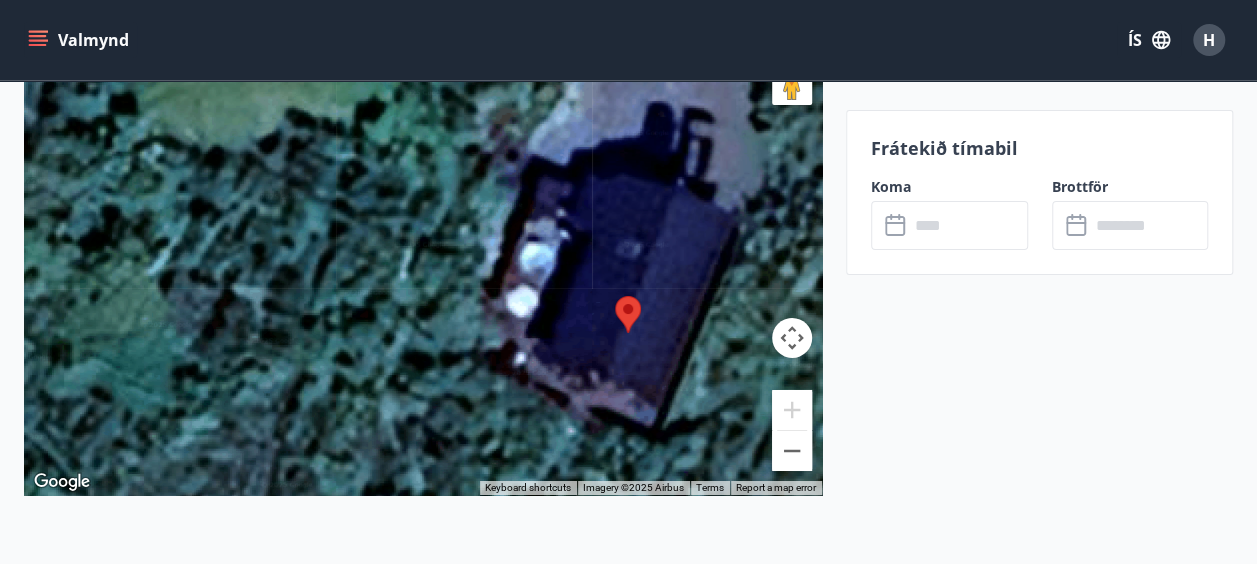 drag, startPoint x: 559, startPoint y: 246, endPoint x: 744, endPoint y: 396, distance: 238.1701 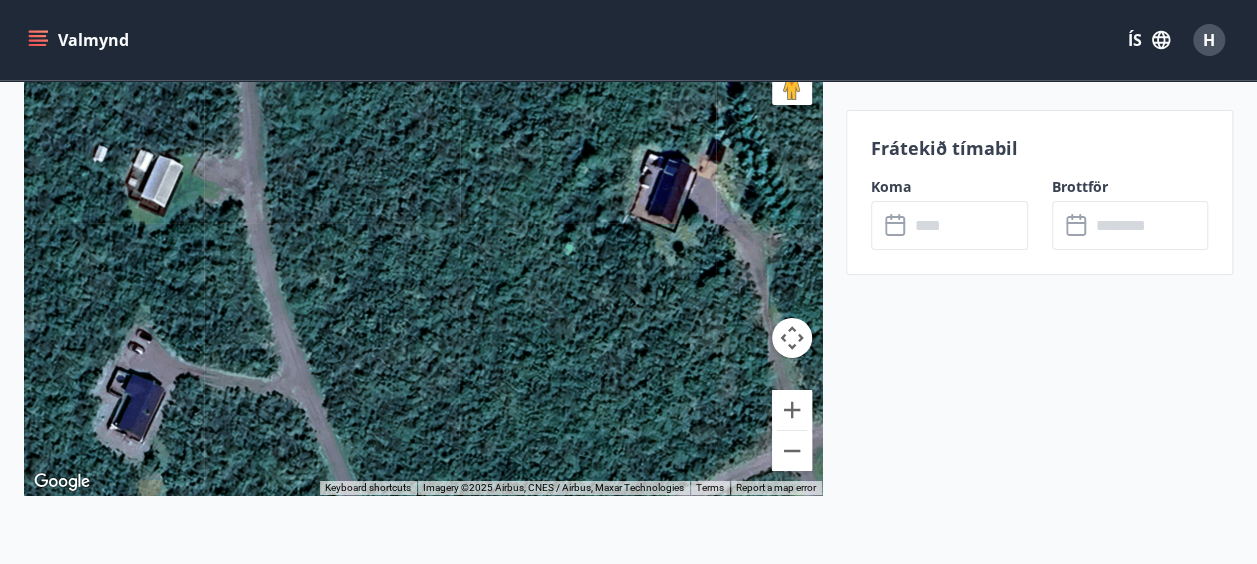 drag, startPoint x: 498, startPoint y: 358, endPoint x: 400, endPoint y: -98, distance: 466.41183 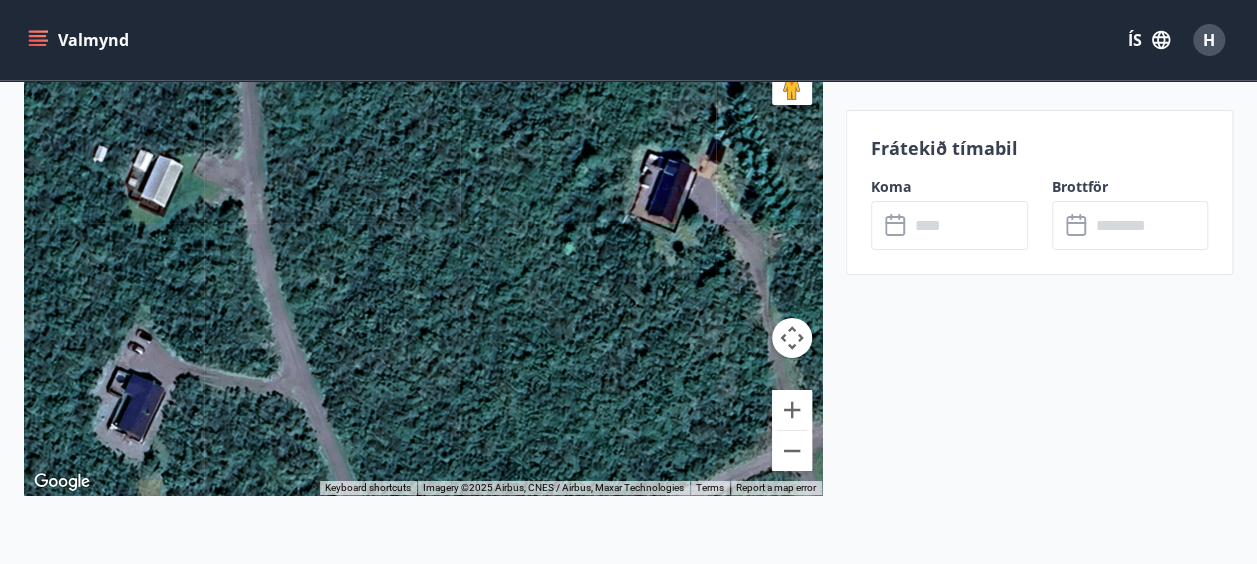 click on "Valmynd ÍS H Reykjaskógur - Kristínarbraut 6 Reykjaskógur í landi Efri-Reykja Bláskógabyggð Stærð : 78 m2 Svefnherbergi : 3 Svefnstæði : 9 +15 Myndir Upplýsingar Húsið er að grunnfleti 78 fm á 2 hæðum. 3 svefnh. og rúm fyrir 9 manns og 3 barnaferðarúm.
Neðrihæð minna herbergi: tvíbreitt rúm  140x200 cm,
Neðrihæð stærra herbergi: tvíbreitt rúm 160x200 cm, kojur: neðri 80x200 cm, efri  80x120cm.
Efri hæð: tvíbreitt rúm 120x200 cm, einbreitt 80x200 cm.
Svefnsófi fyrir framan sjónvarp. ( 140x200 cm útdregin )
Í húsinu eru 8 sængur og koddar.
- sængurver/koddaver/lök - er ekki til staðar
Hlífaðarlök og hlífðarkoddaver eiga að vera á öllum rúmum.
Húsið er búið öllum hugsanlegum þægindum eins og heitum potti, gasgrilli, uppþvottvél, þvottavél, sjónvarpi o.fl.
Hundar, kettir og annað húsdýrahald er bannað.
Svefnaðstaða Svefnherbergi : 3 Svefnstæði : 9 Rúm : 5 Barnarúm : Nei Svefnherbergi" at bounding box center [628, -1297] 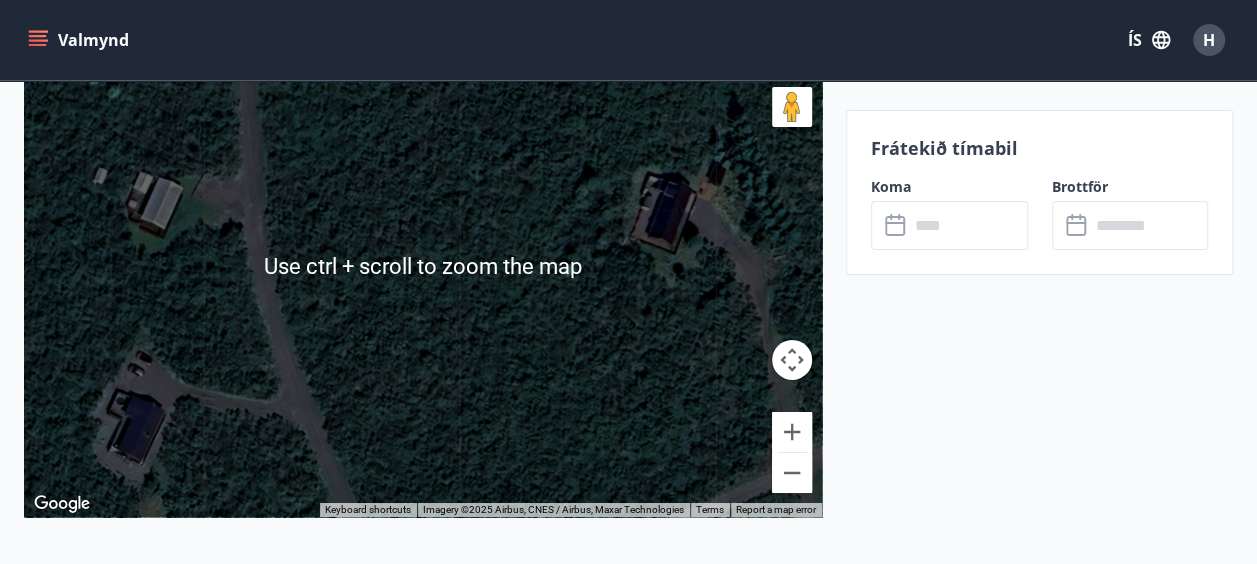 scroll, scrollTop: 3234, scrollLeft: 0, axis: vertical 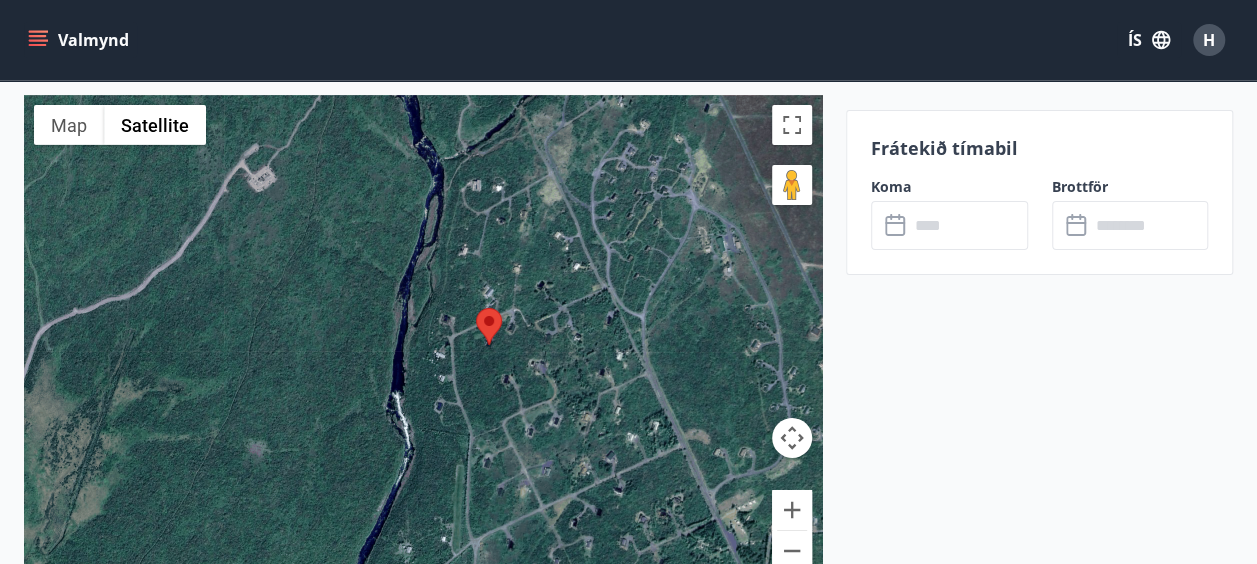 drag, startPoint x: 586, startPoint y: 386, endPoint x: 564, endPoint y: 407, distance: 30.413813 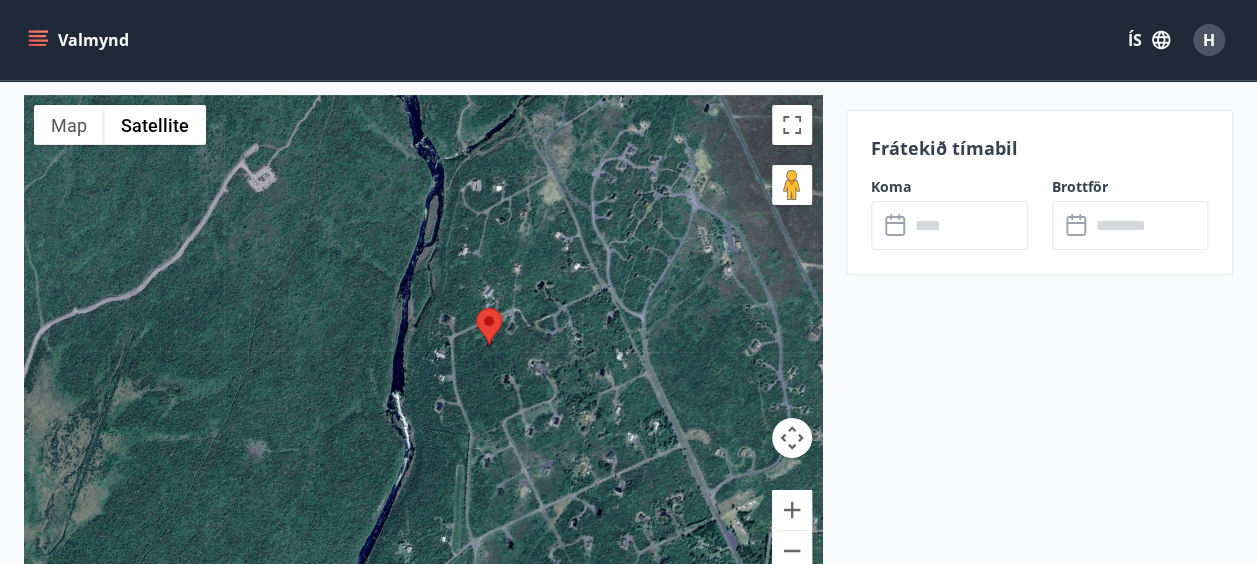 click at bounding box center (423, 345) 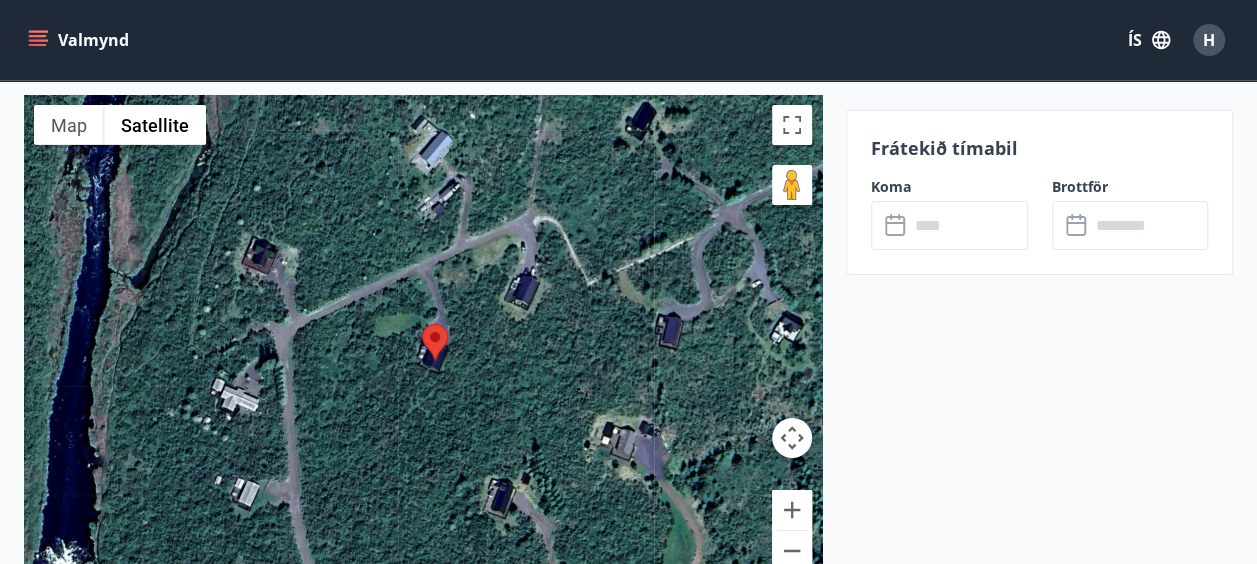 drag, startPoint x: 494, startPoint y: 306, endPoint x: 655, endPoint y: 476, distance: 234.13885 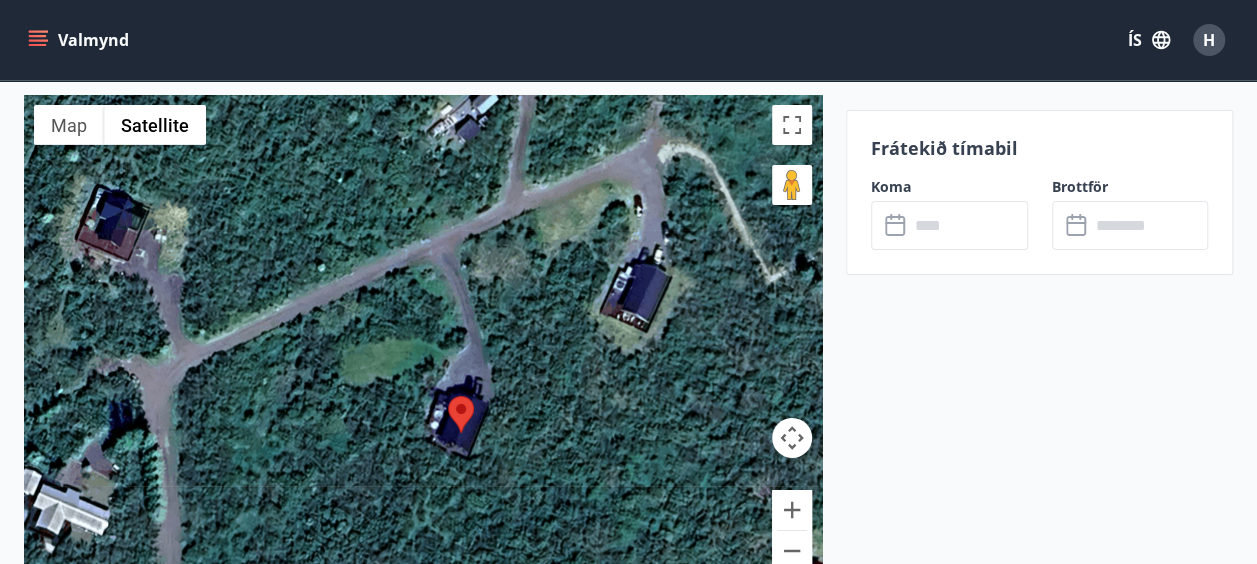 drag, startPoint x: 448, startPoint y: 324, endPoint x: 692, endPoint y: 506, distance: 304.40106 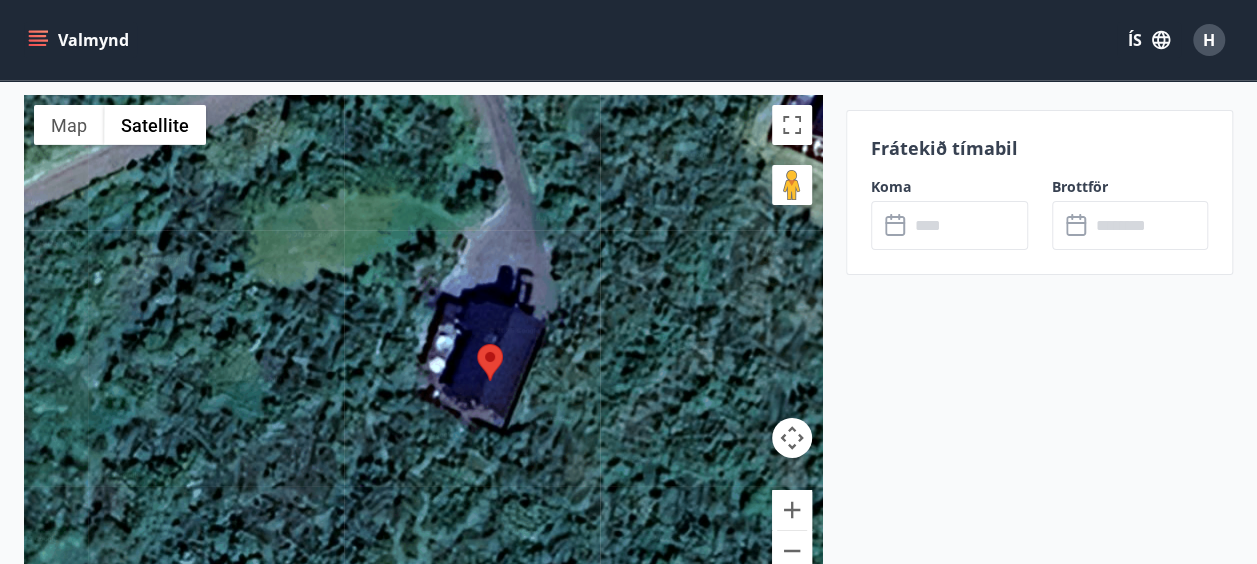 drag, startPoint x: 562, startPoint y: 442, endPoint x: 742, endPoint y: 394, distance: 186.2901 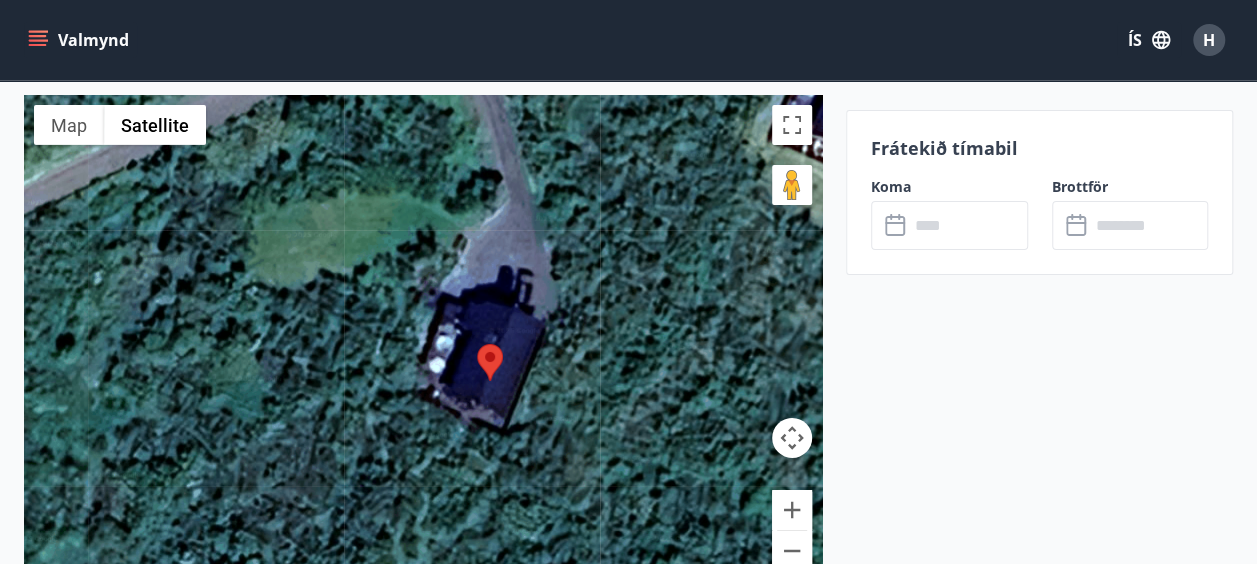 click at bounding box center (423, 345) 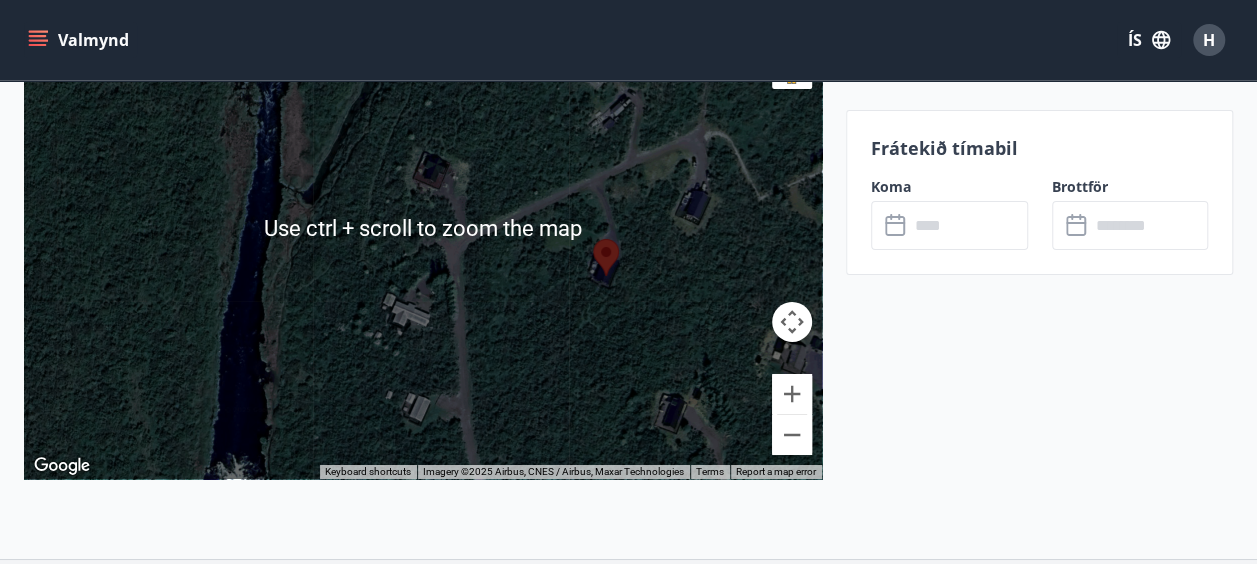 scroll, scrollTop: 3334, scrollLeft: 0, axis: vertical 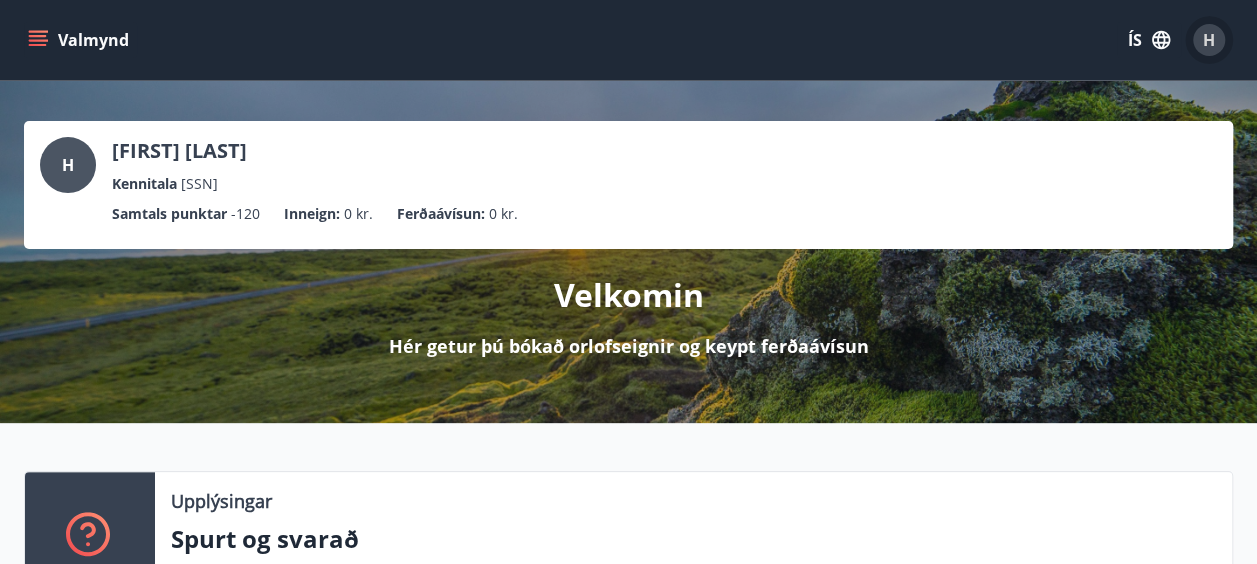 click on "H" at bounding box center (1209, 40) 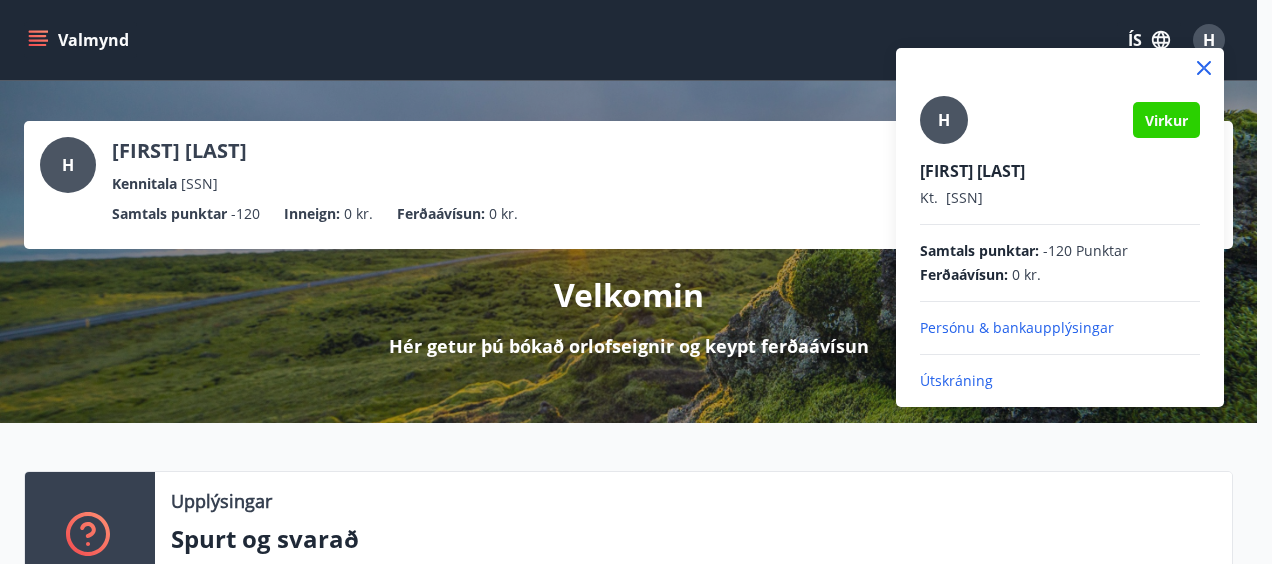 click on "Útskráning" at bounding box center (1060, 381) 